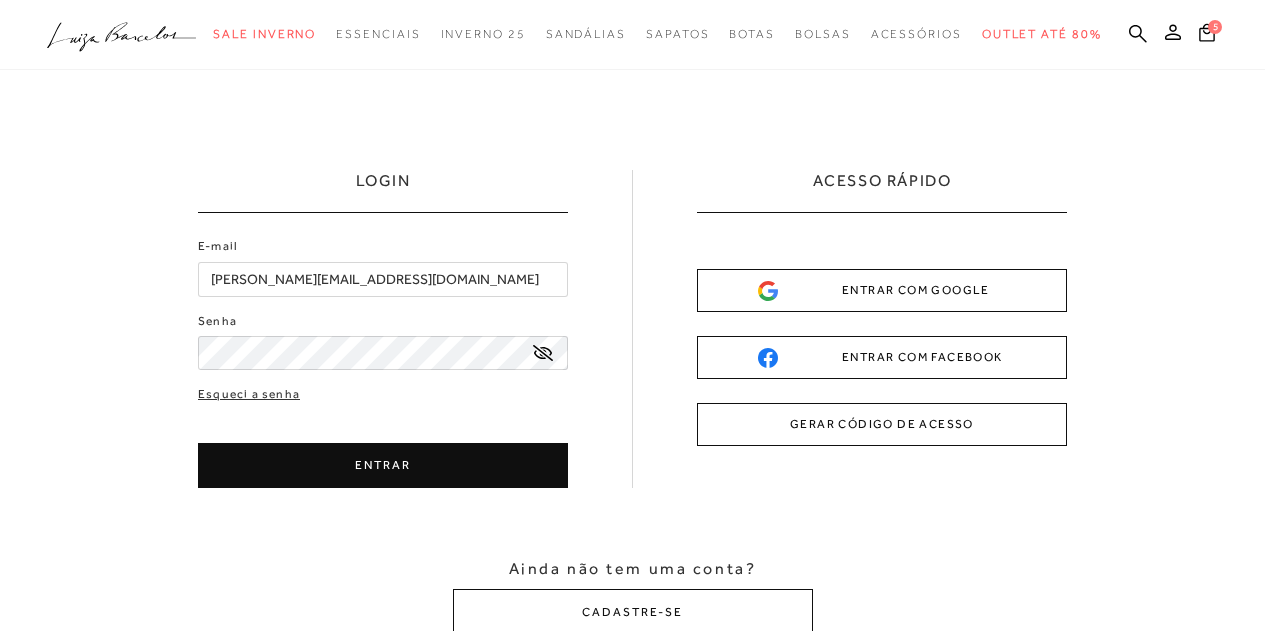 scroll, scrollTop: 0, scrollLeft: 0, axis: both 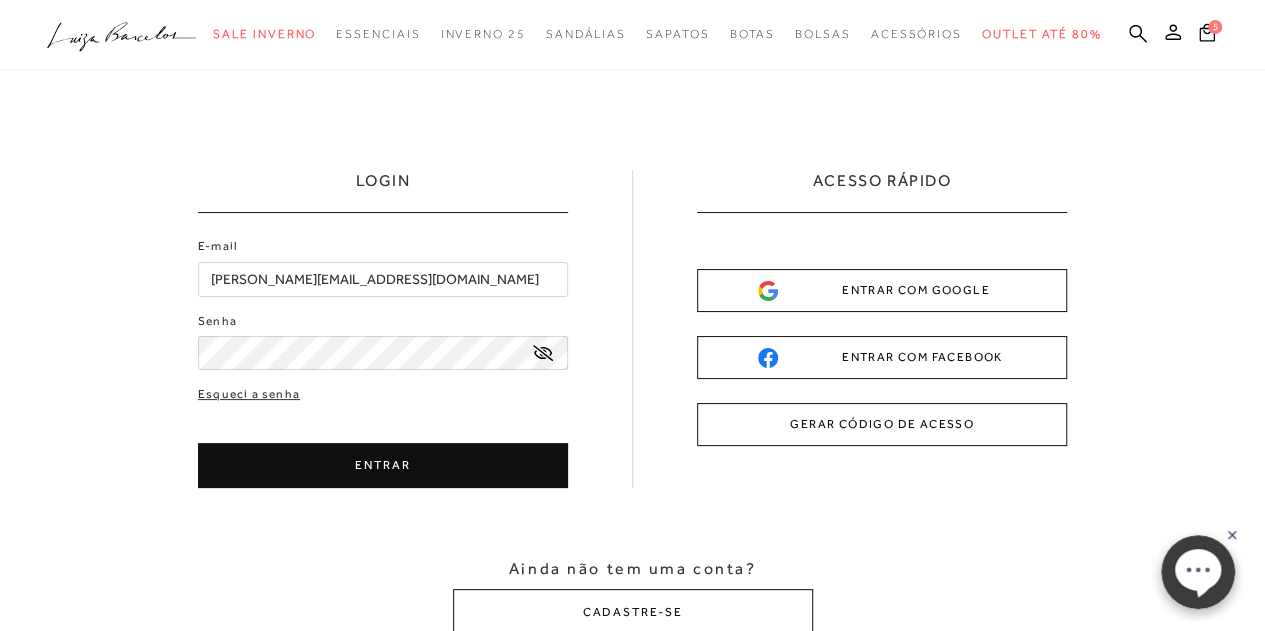 click on "ENTRAR" at bounding box center (383, 465) 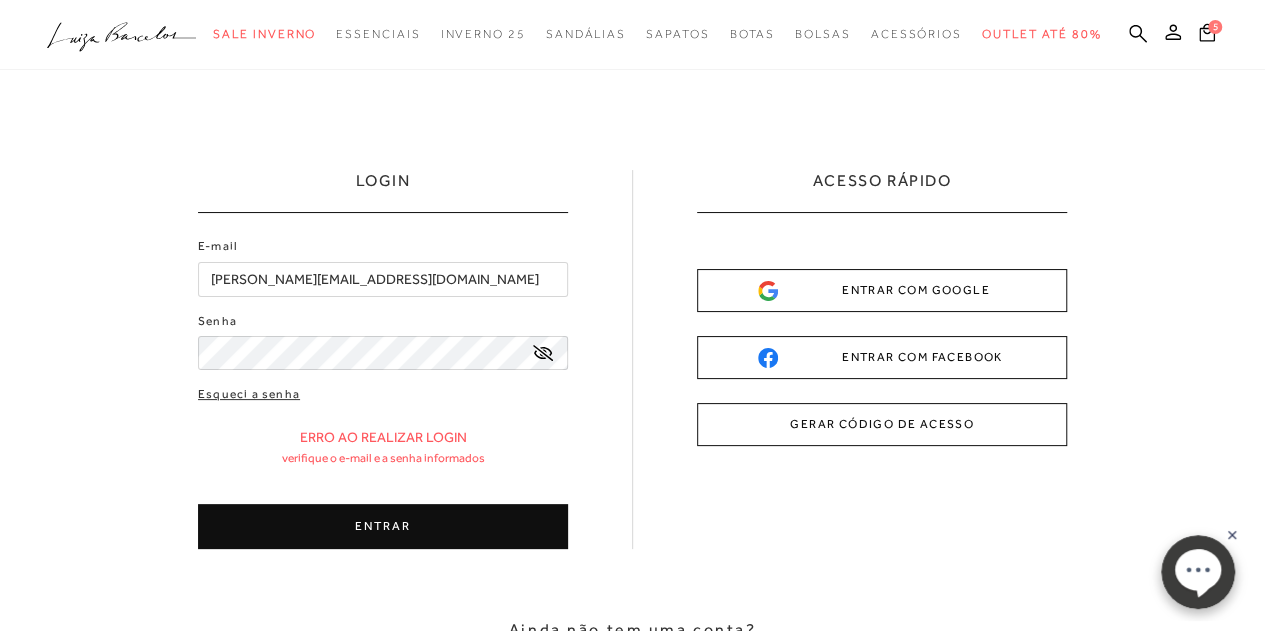 click on "ENTRAR" at bounding box center (383, 526) 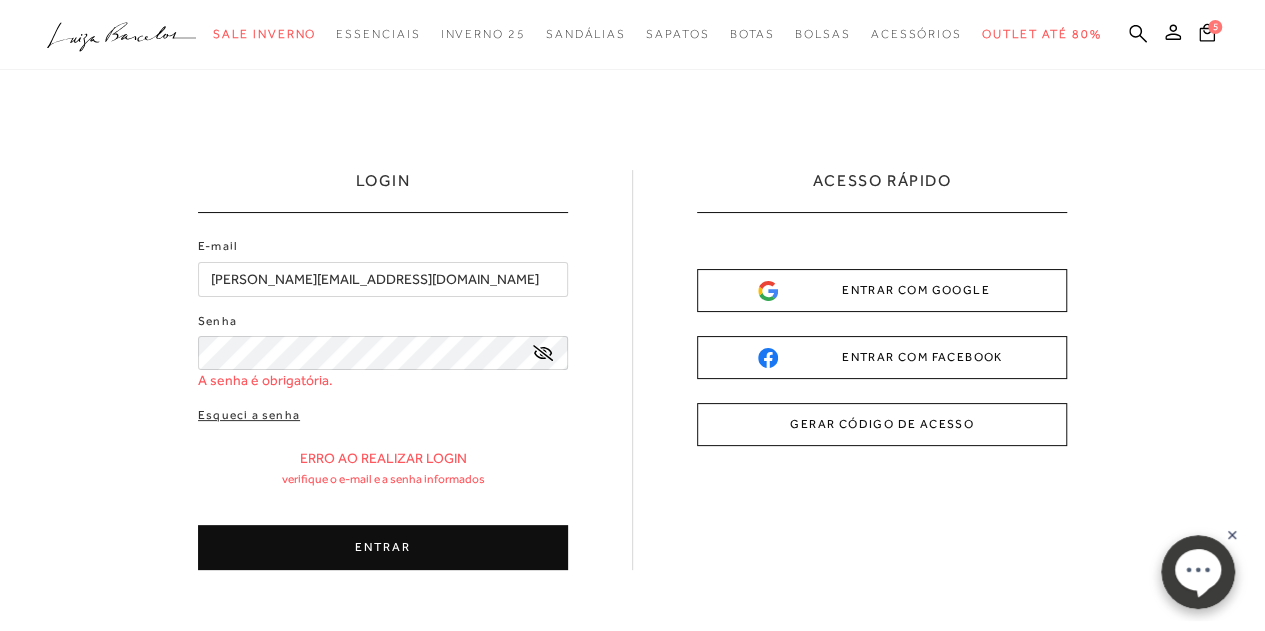 click on "[PERSON_NAME][EMAIL_ADDRESS][DOMAIN_NAME]" at bounding box center (383, 279) 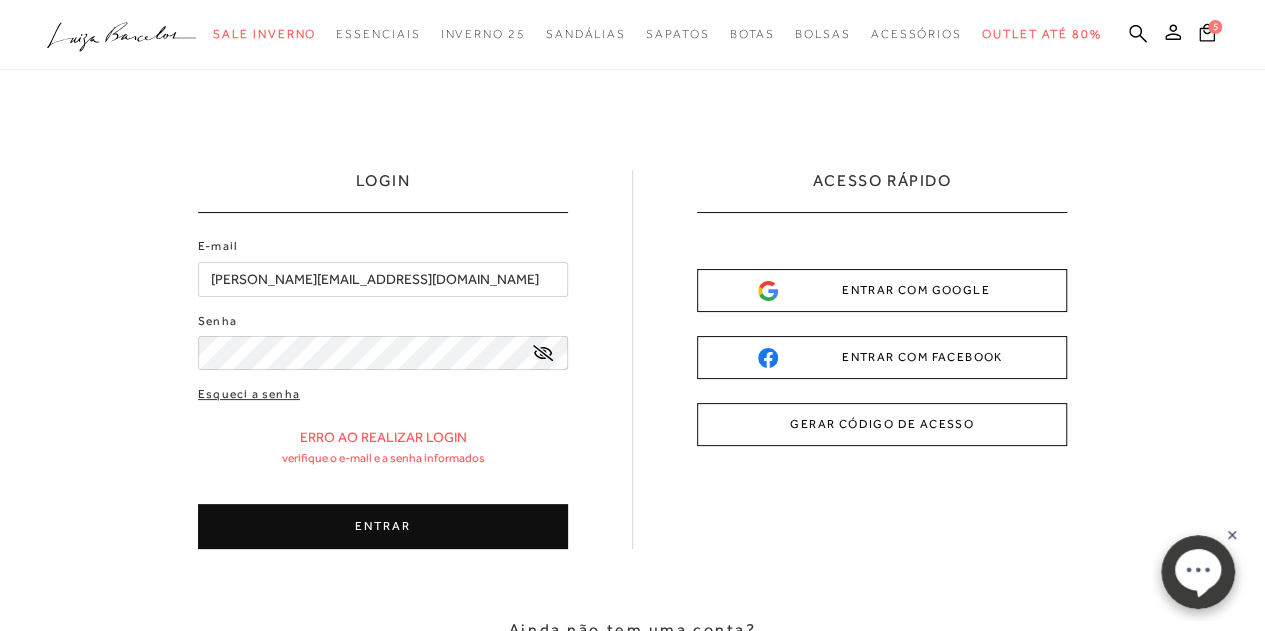click 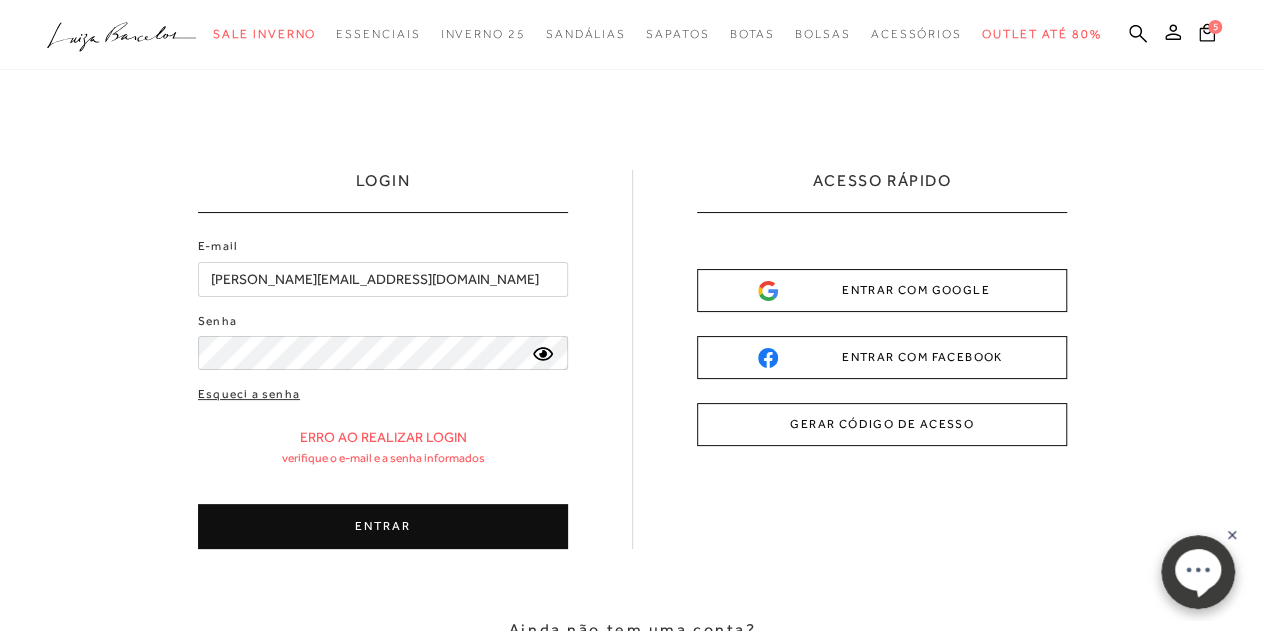 click on "ENTRAR" at bounding box center (383, 526) 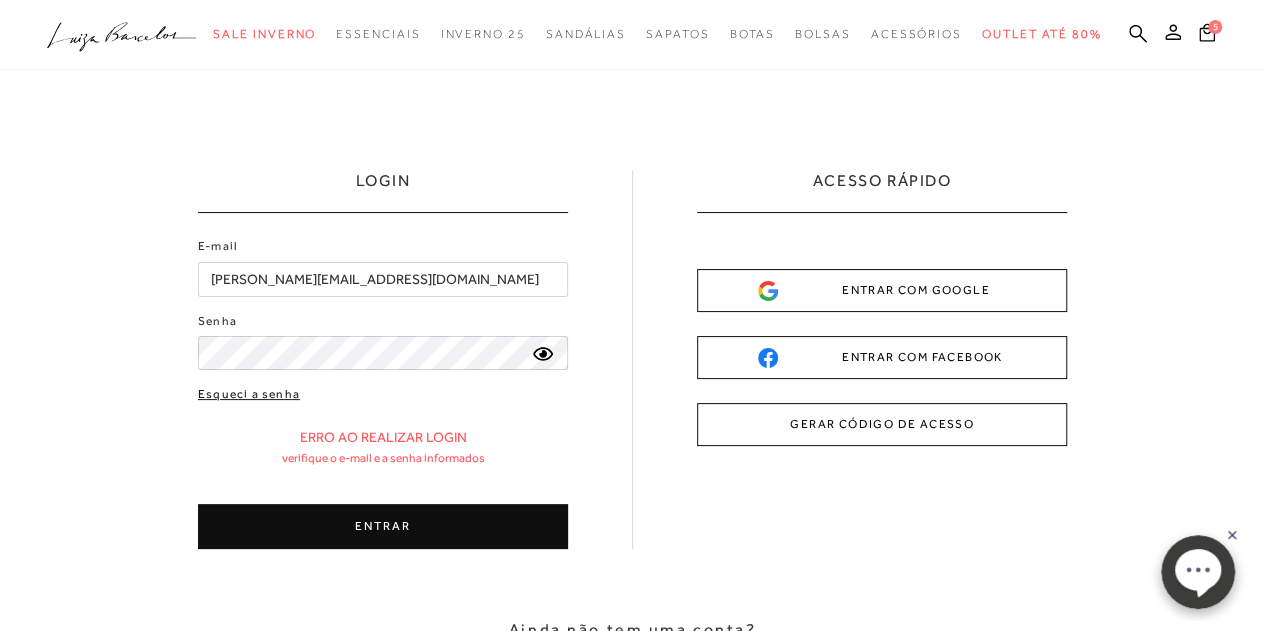 click on "Esqueci a senha" at bounding box center [249, 394] 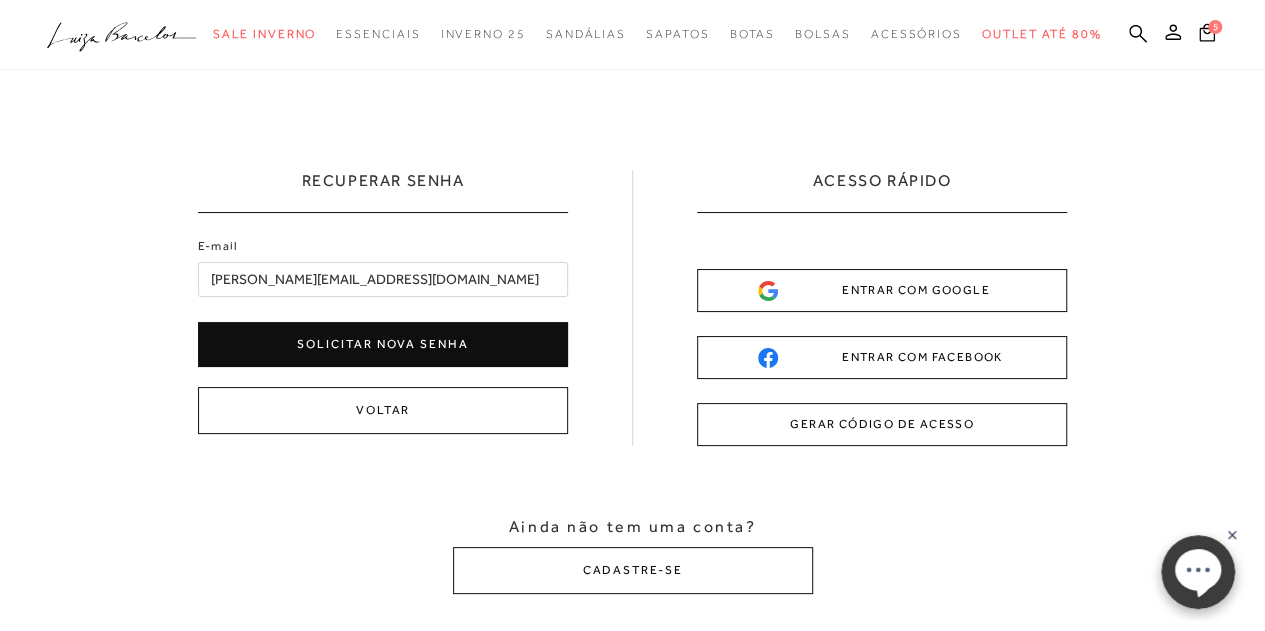click on "Solicitar nova senha" at bounding box center [383, 344] 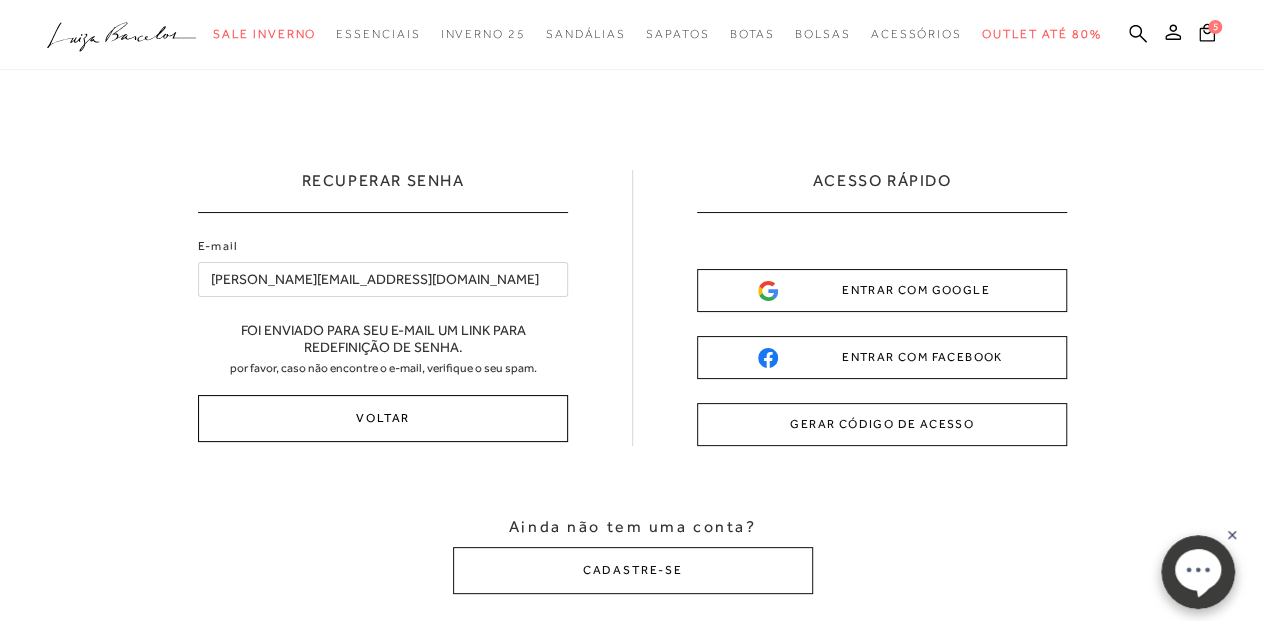 click on "Voltar" at bounding box center (383, 418) 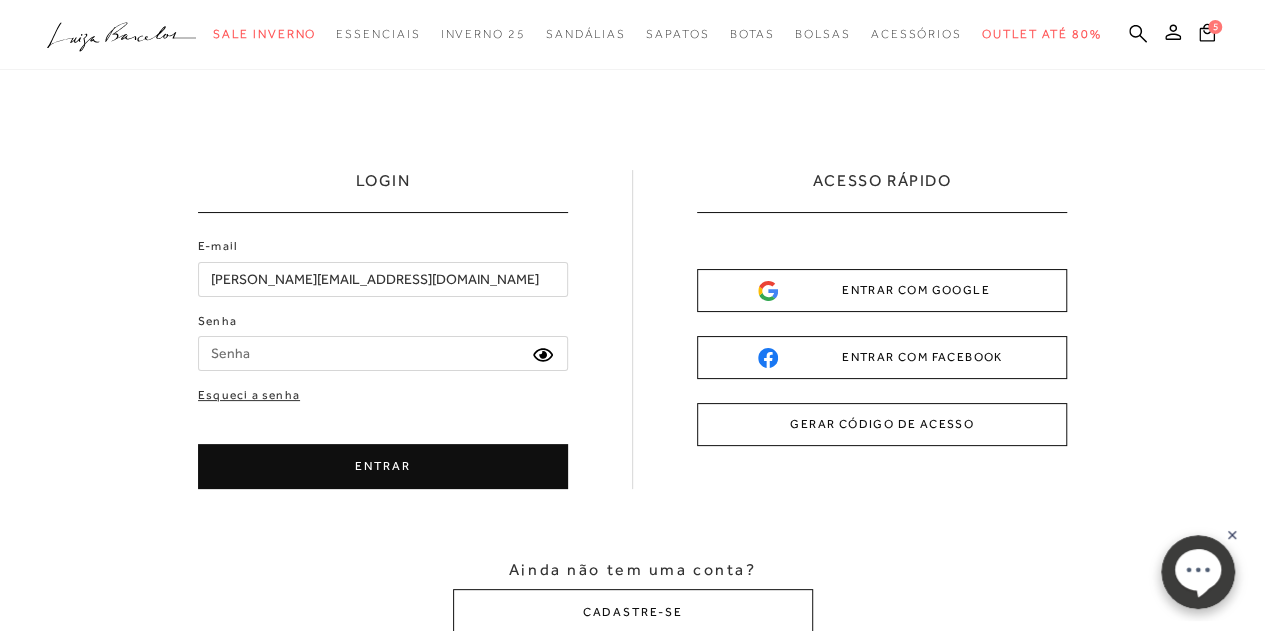 click on "Senha" at bounding box center (383, 353) 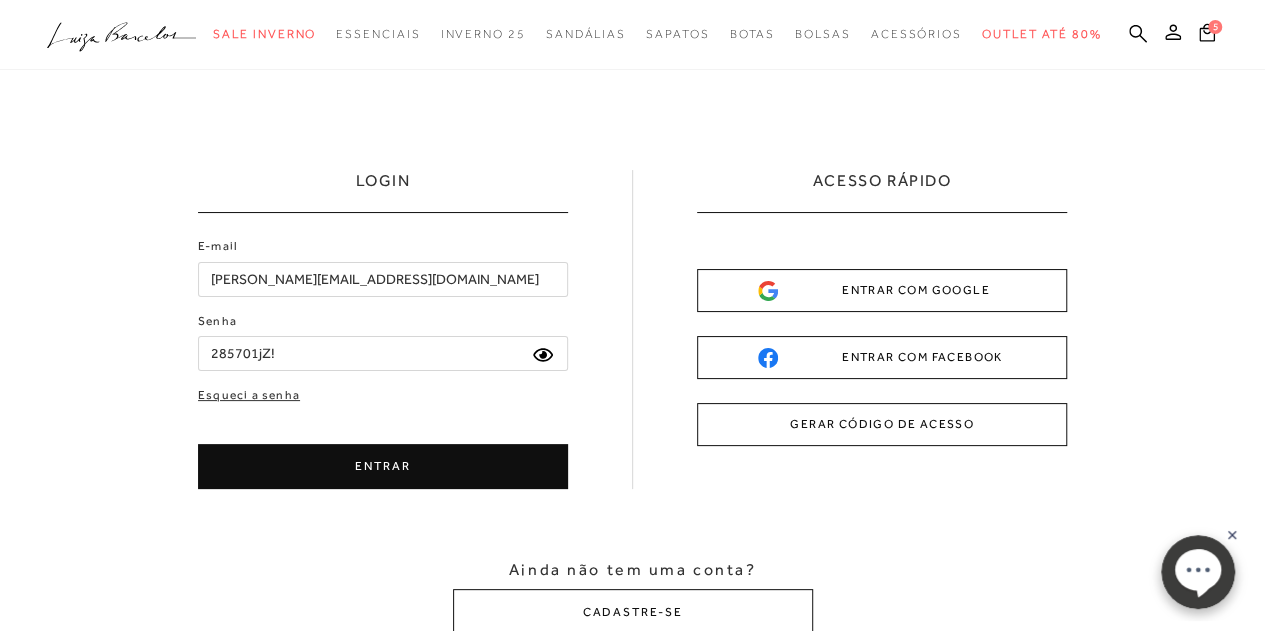 type on "285701jZ!" 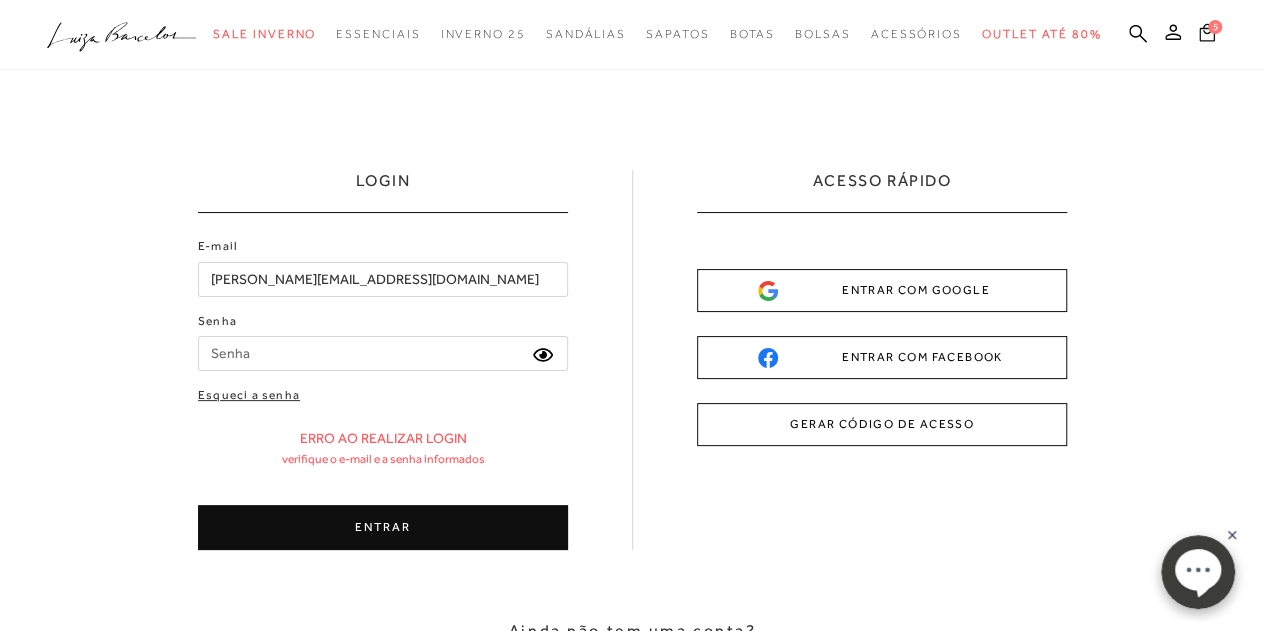 click 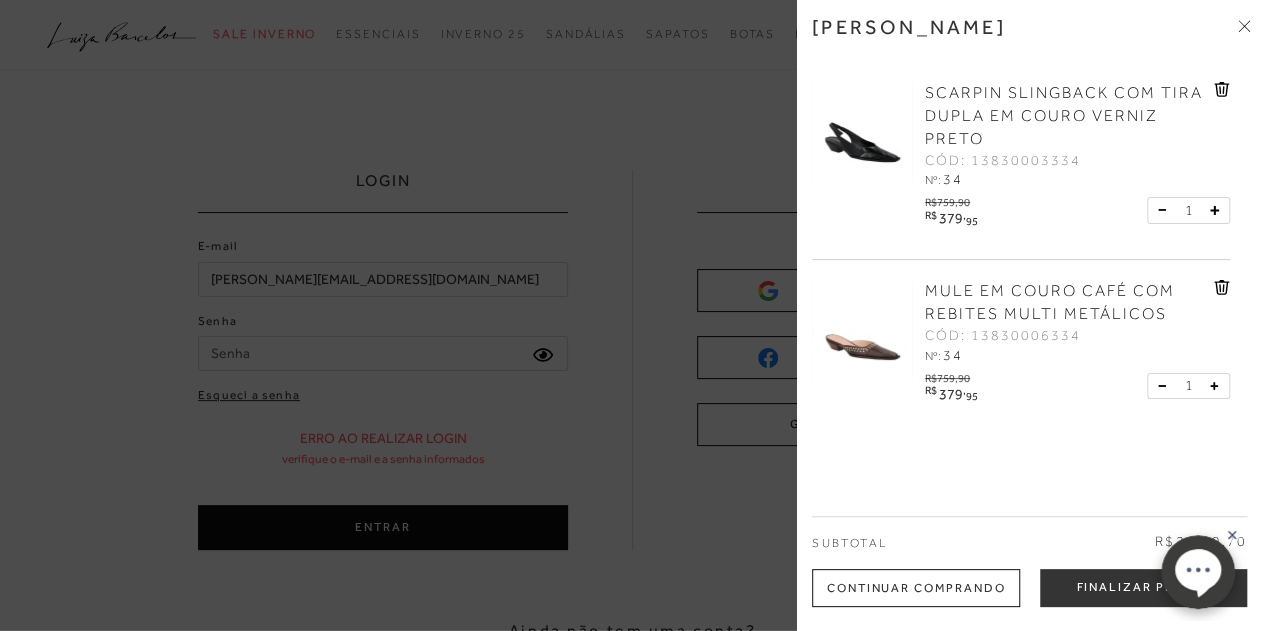 scroll, scrollTop: 626, scrollLeft: 0, axis: vertical 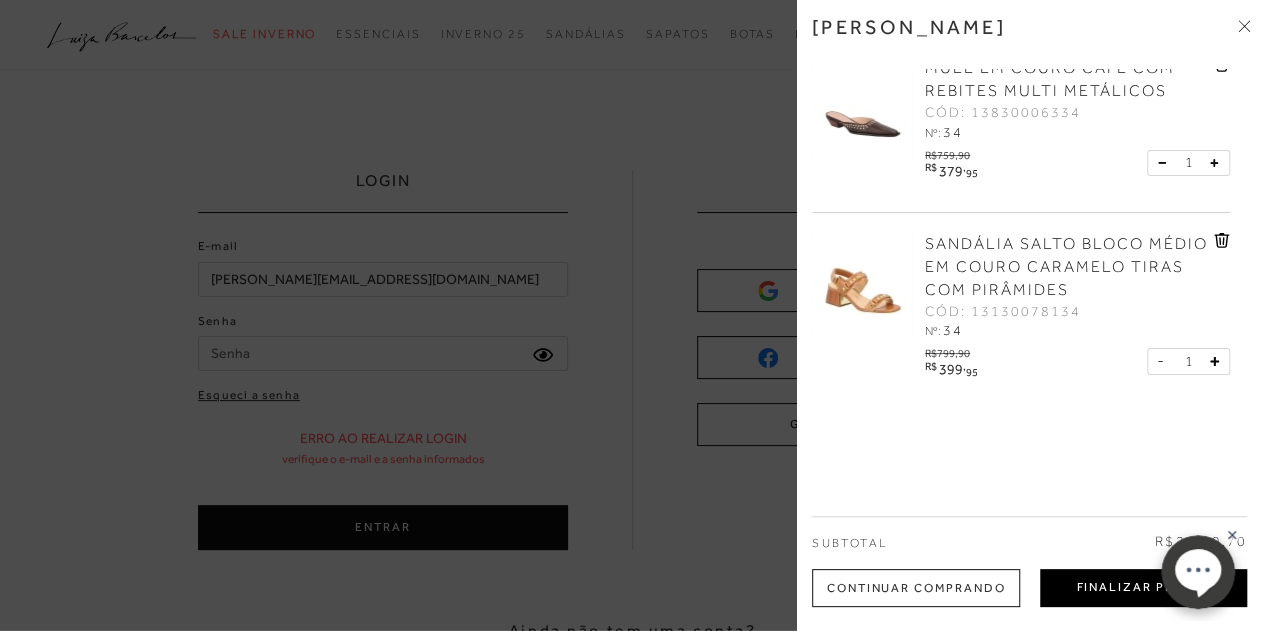 click on "Finalizar Pedido" at bounding box center [1143, 588] 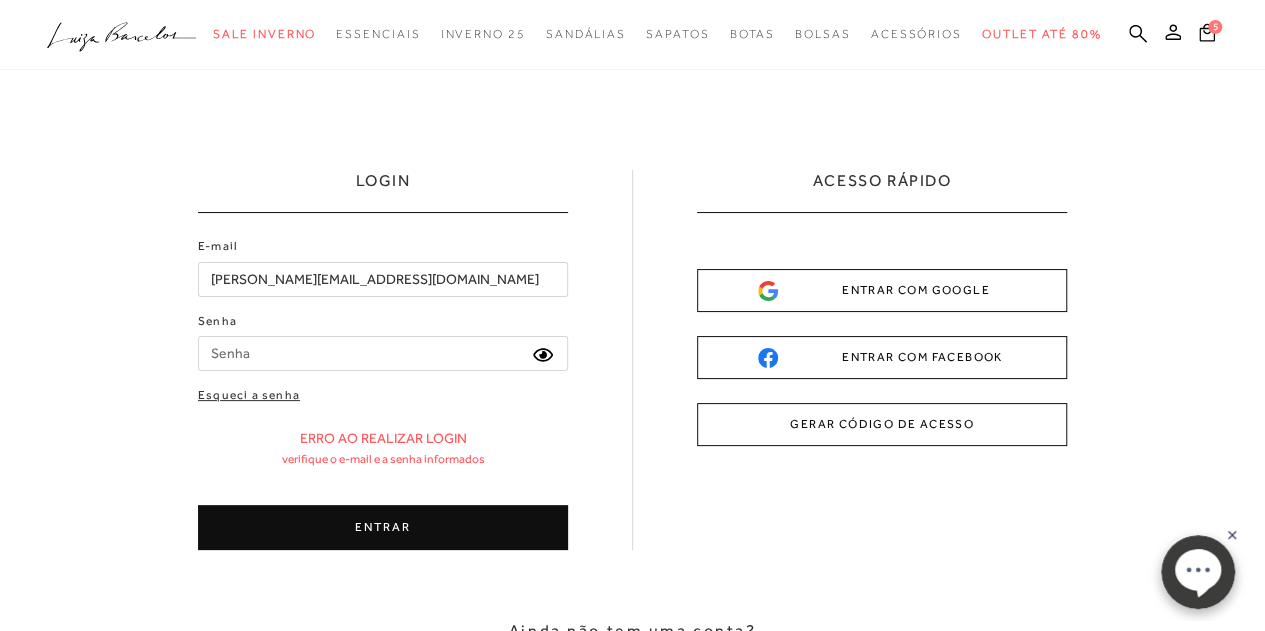 click on "Senha" at bounding box center [383, 353] 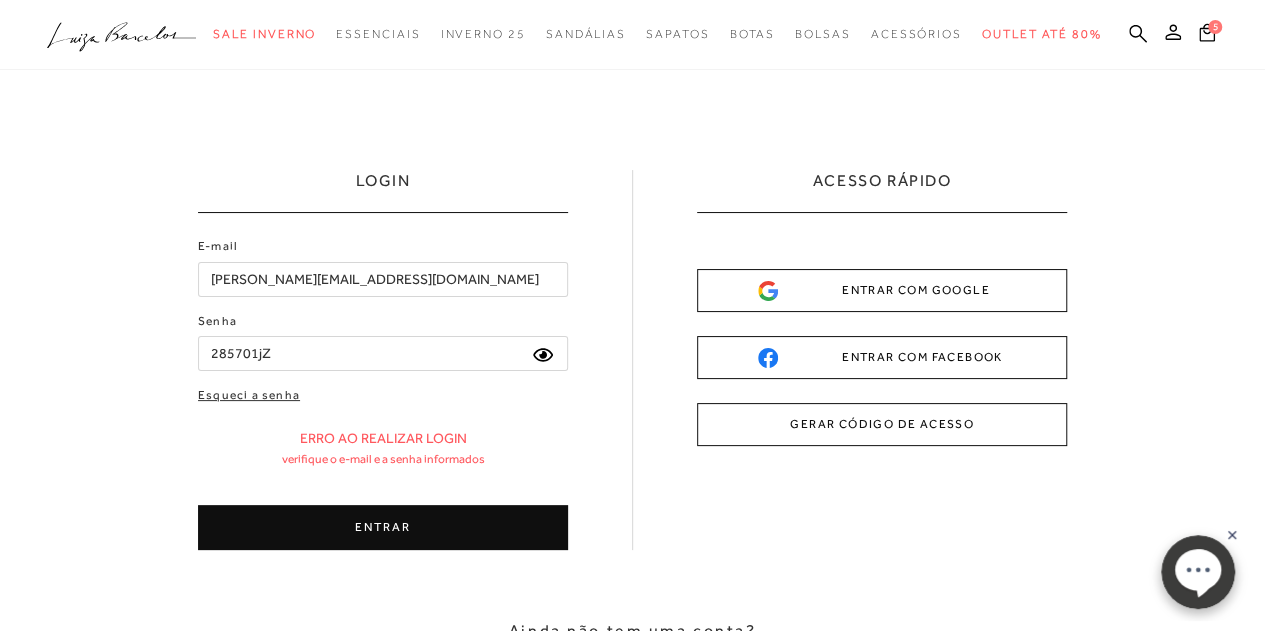 type on "285701jZ" 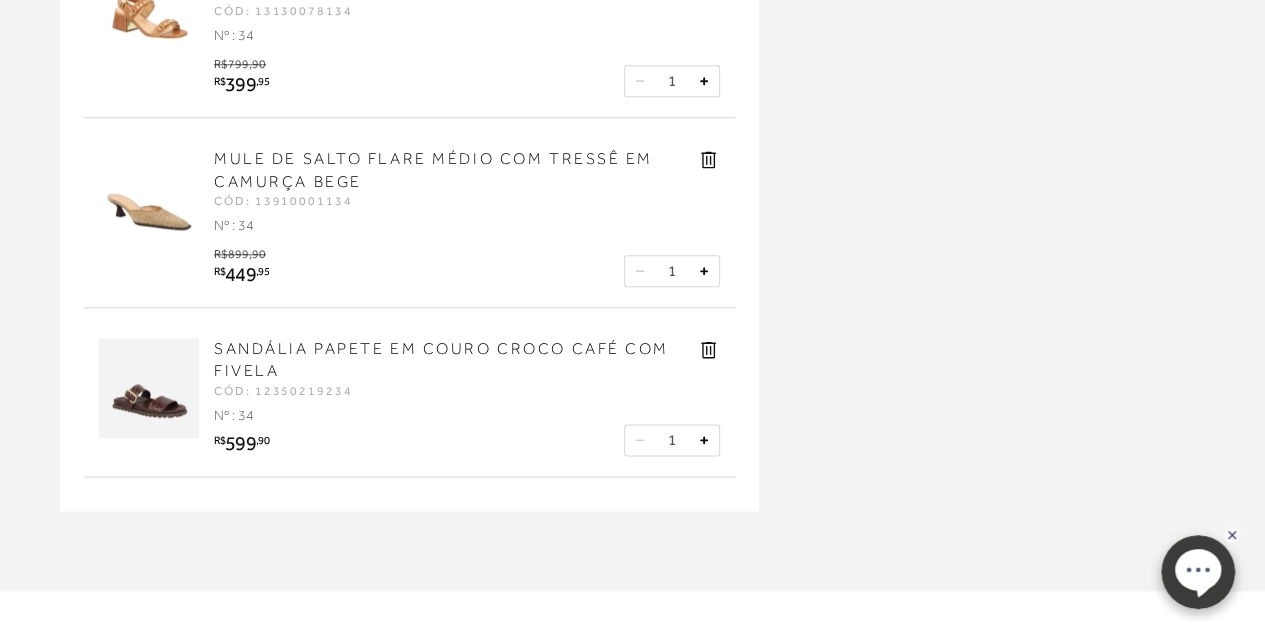 scroll, scrollTop: 1004, scrollLeft: 0, axis: vertical 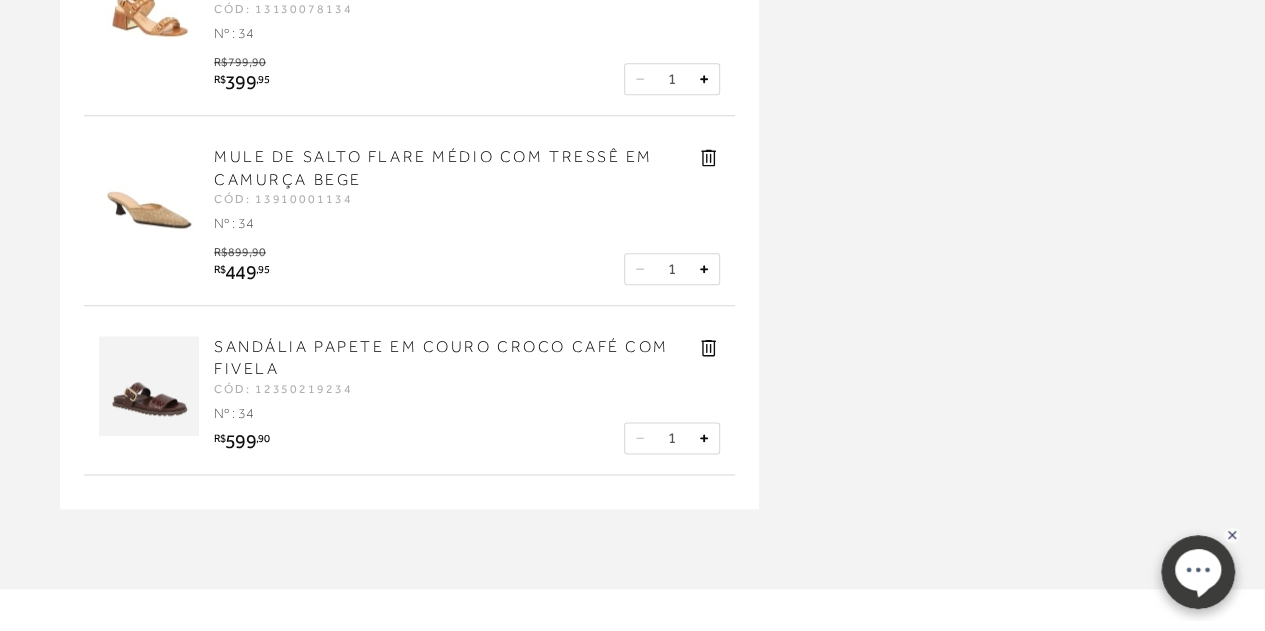 click 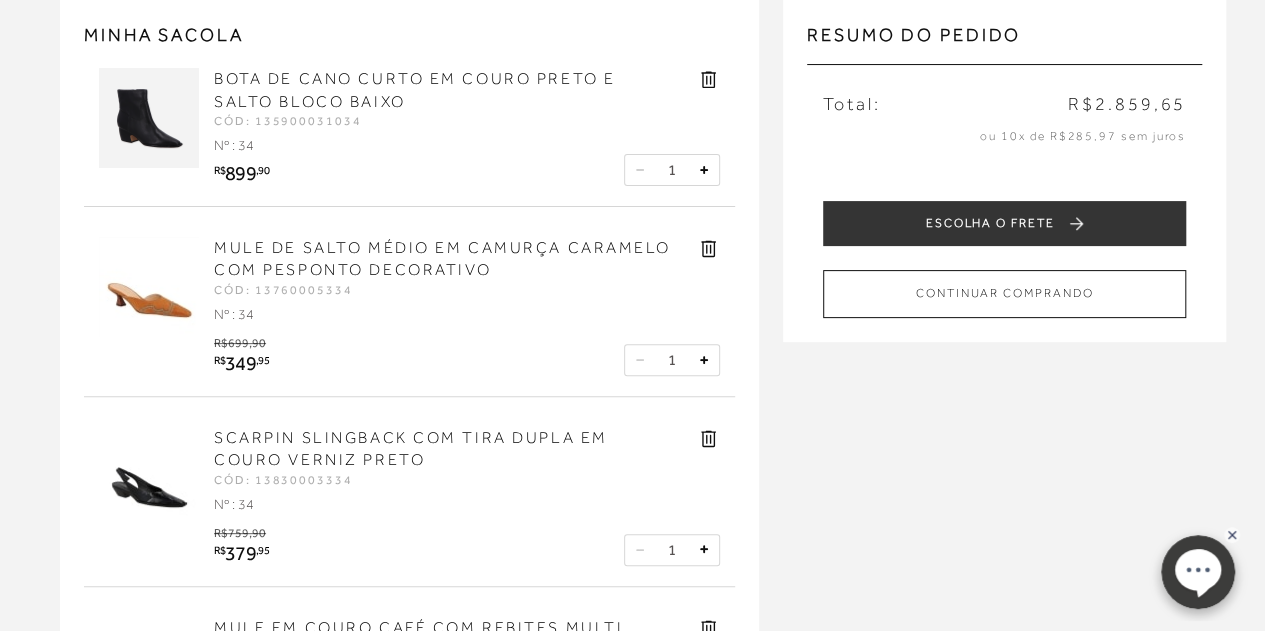 scroll, scrollTop: 157, scrollLeft: 0, axis: vertical 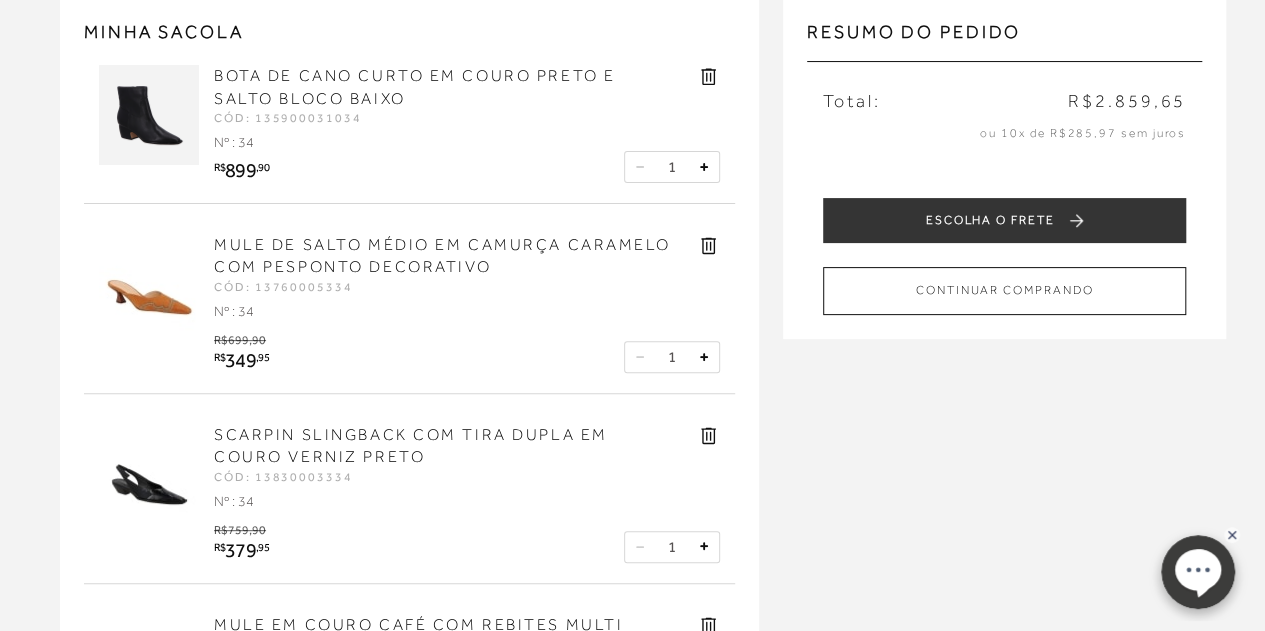 click on "MULE DE SALTO MÉDIO EM CAMURÇA CARAMELO COM PESPONTO DECORATIVO" at bounding box center [442, 256] 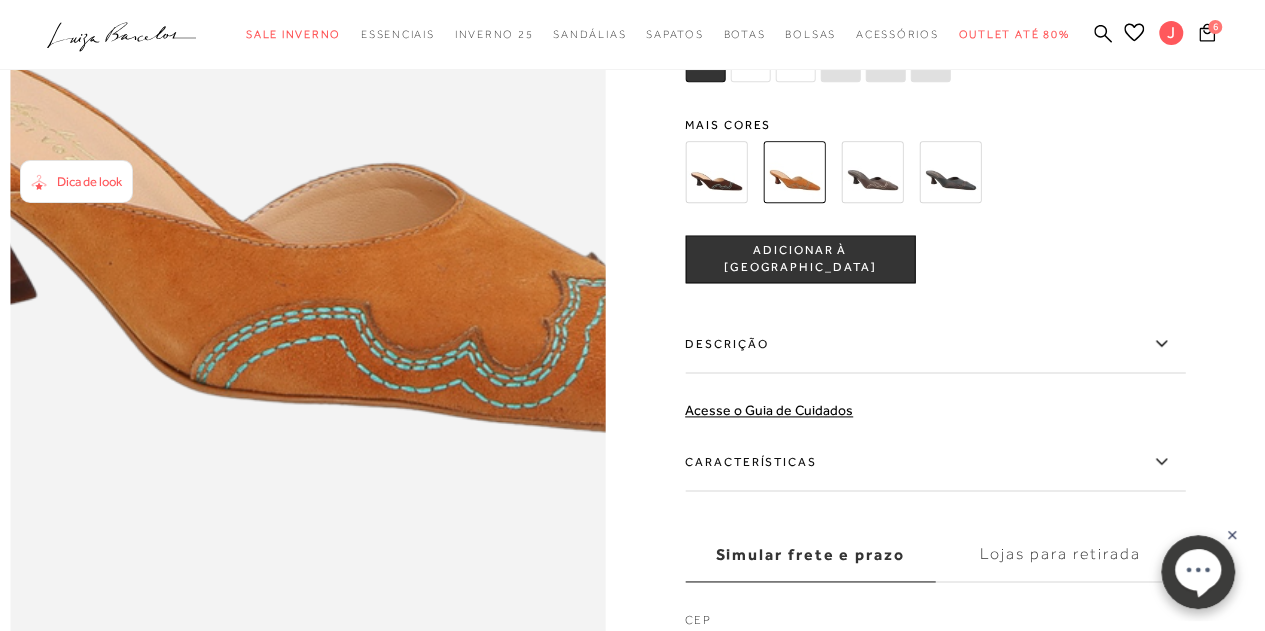 scroll, scrollTop: 1102, scrollLeft: 0, axis: vertical 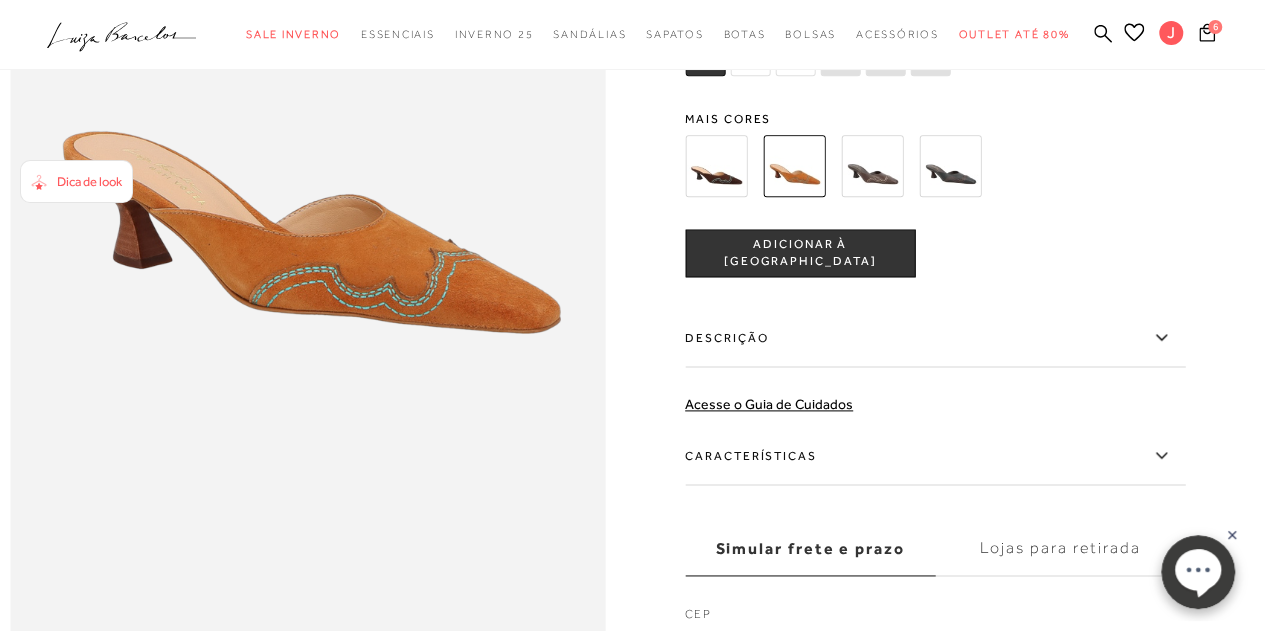 click at bounding box center (872, 166) 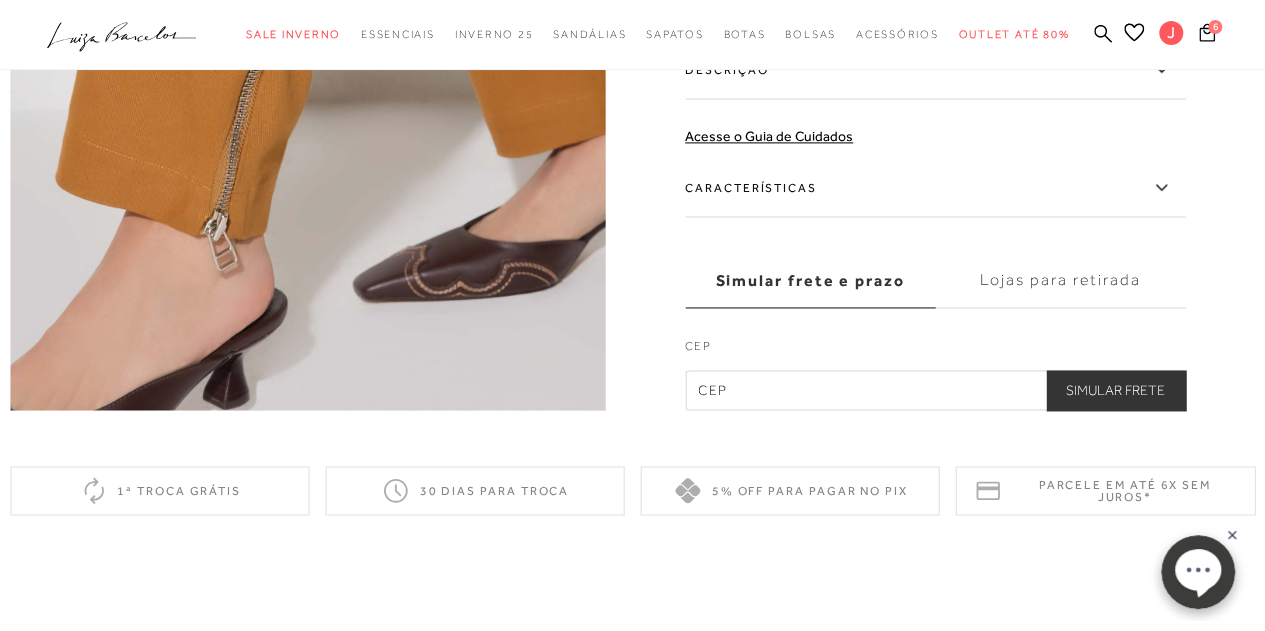 scroll, scrollTop: 1371, scrollLeft: 0, axis: vertical 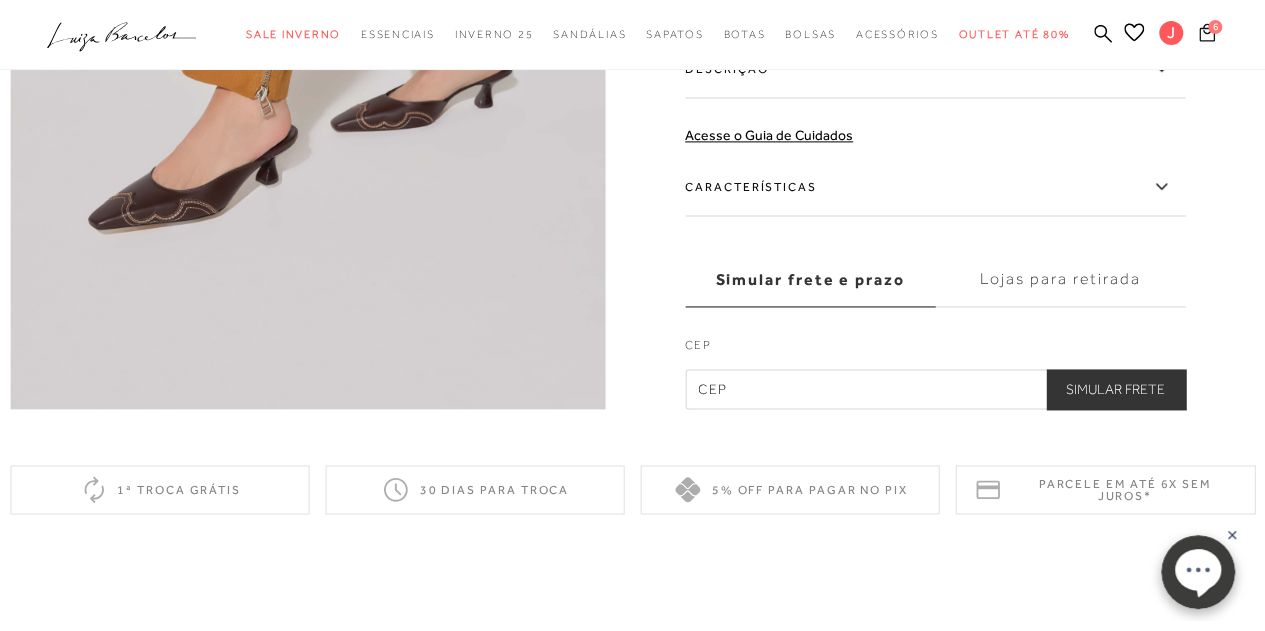 click on "6" at bounding box center (1215, 27) 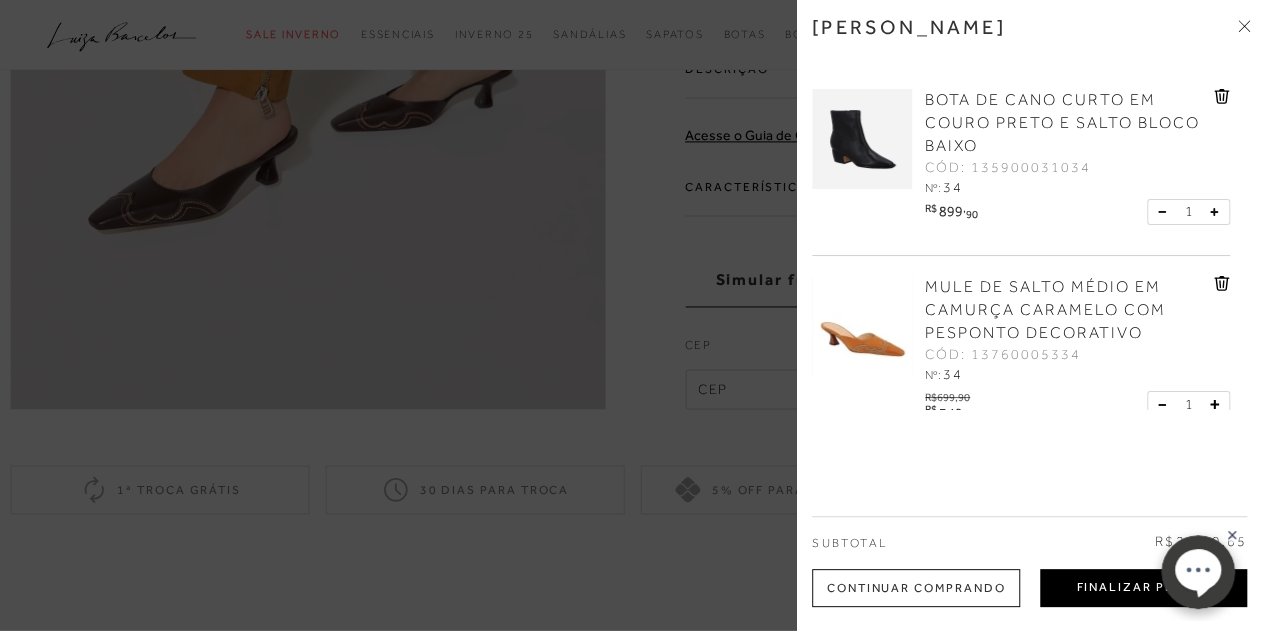 click on "Finalizar Pedido" at bounding box center [1143, 588] 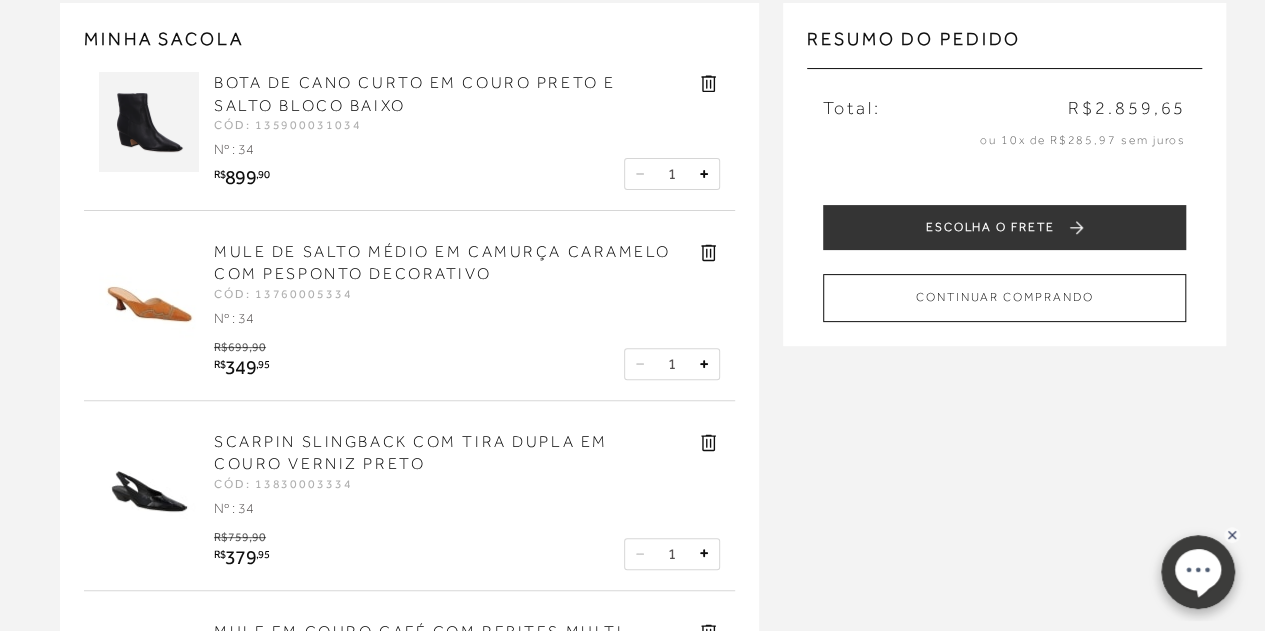 scroll, scrollTop: 147, scrollLeft: 0, axis: vertical 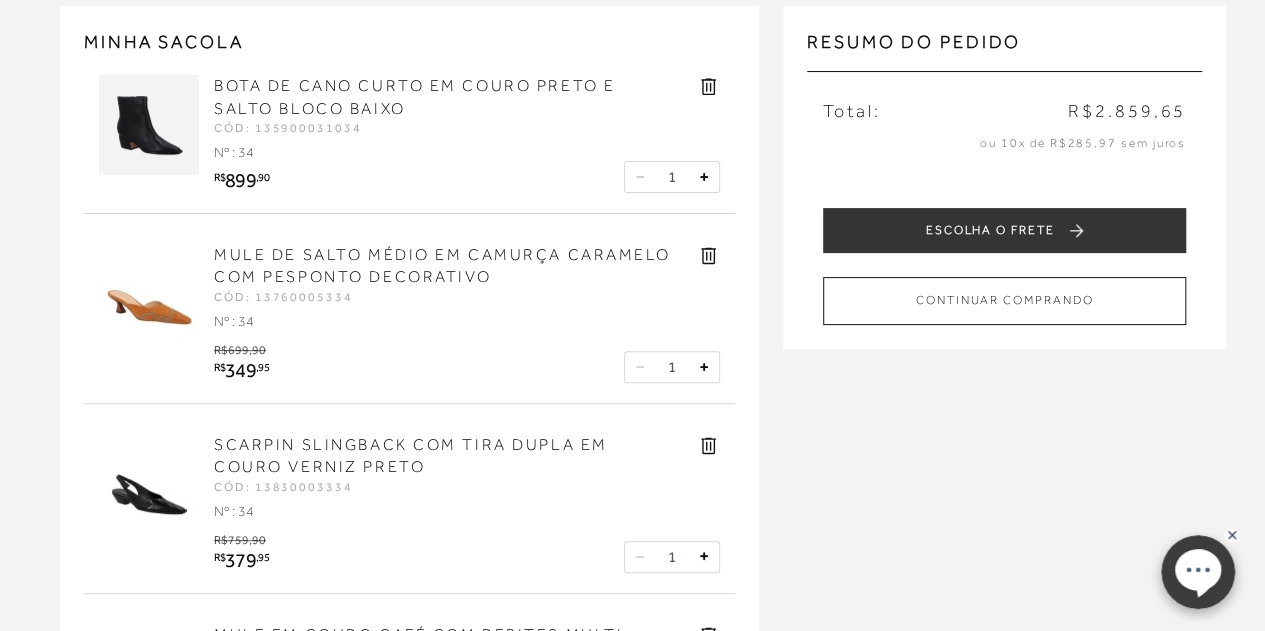 click 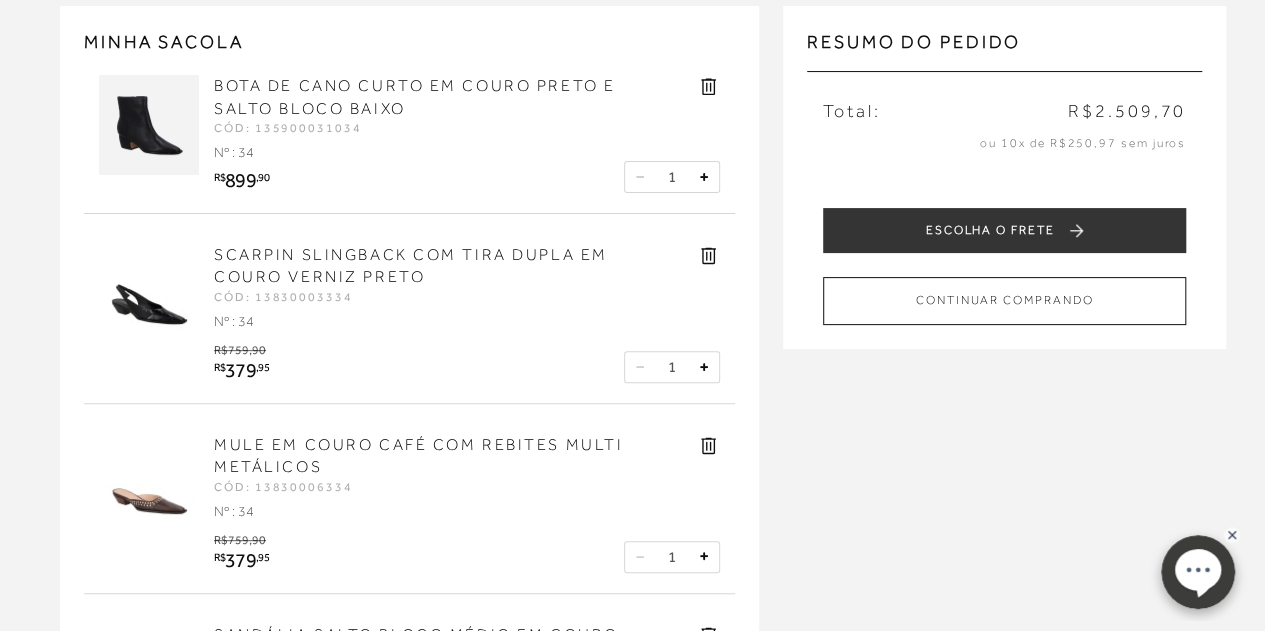 click on "MULE EM COURO CAFÉ COM REBITES MULTI METÁLICOS" at bounding box center [418, 456] 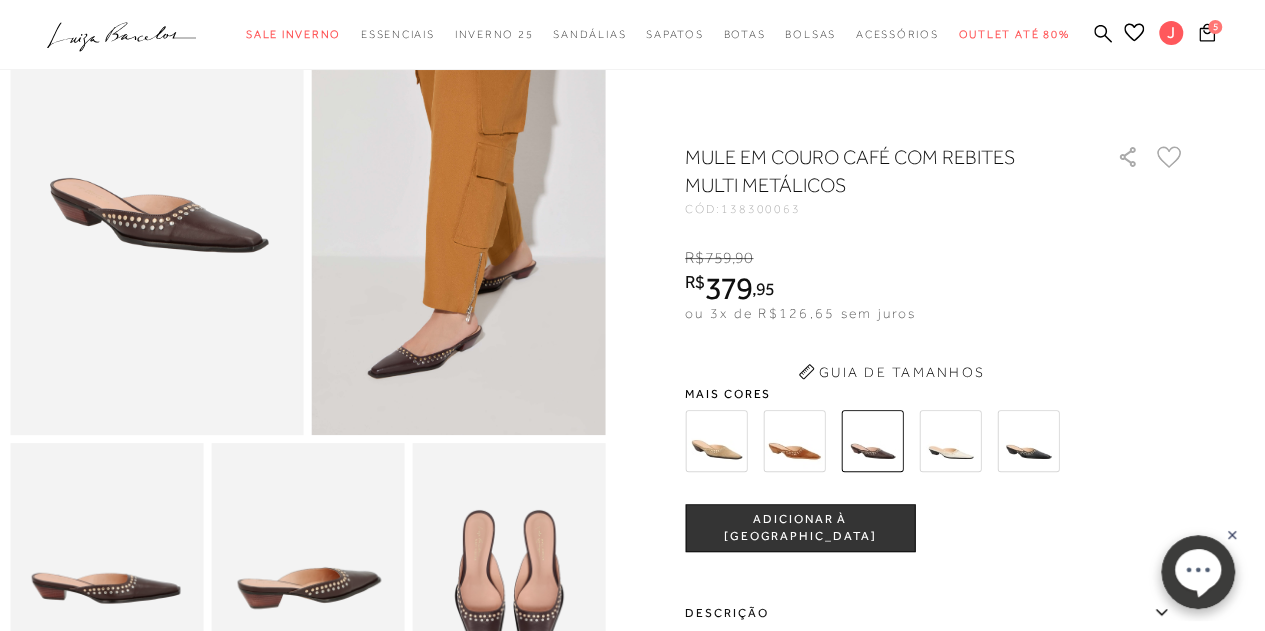 scroll, scrollTop: 0, scrollLeft: 0, axis: both 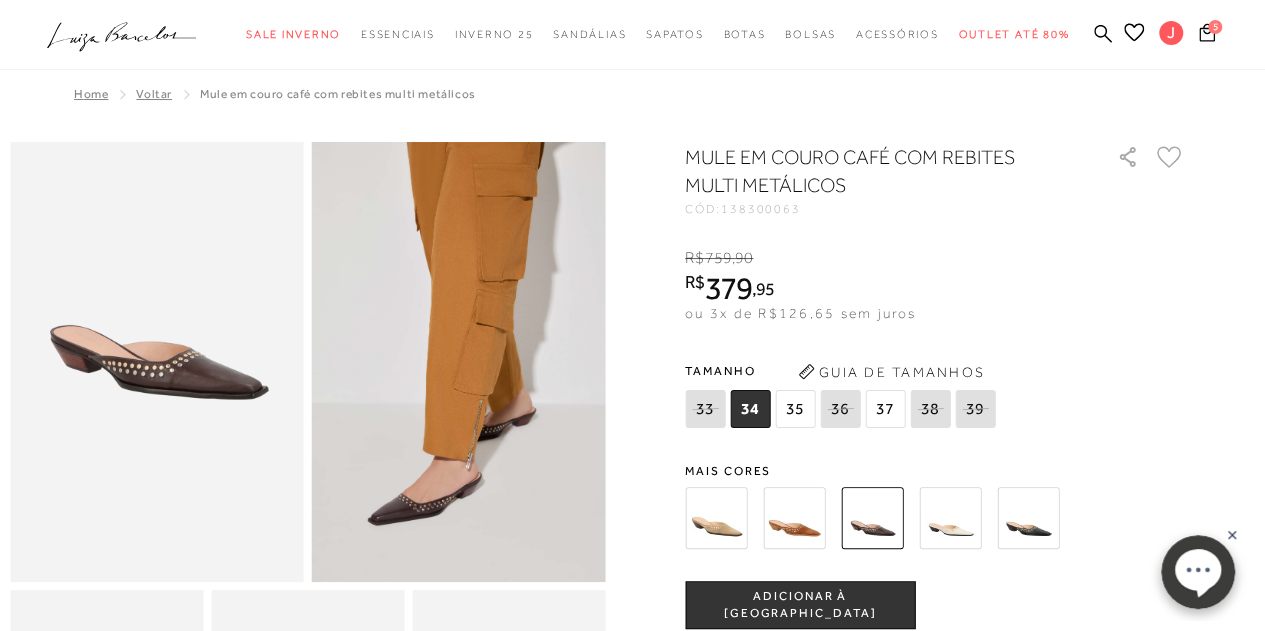 click at bounding box center (157, 362) 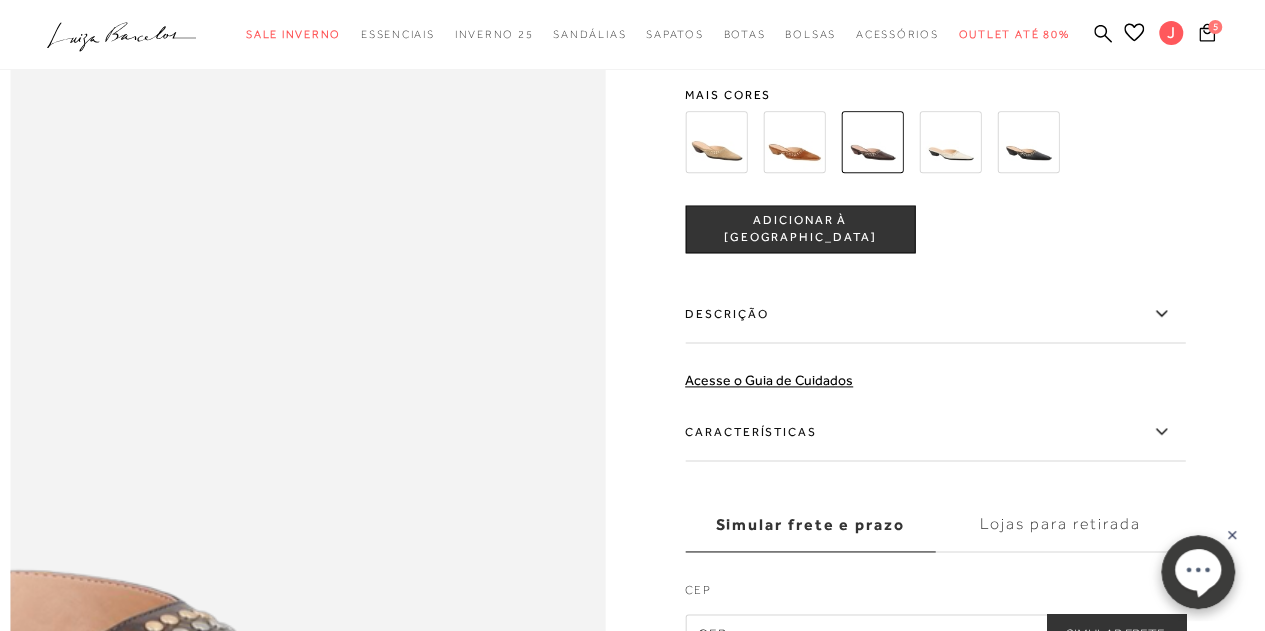 scroll, scrollTop: 1130, scrollLeft: 0, axis: vertical 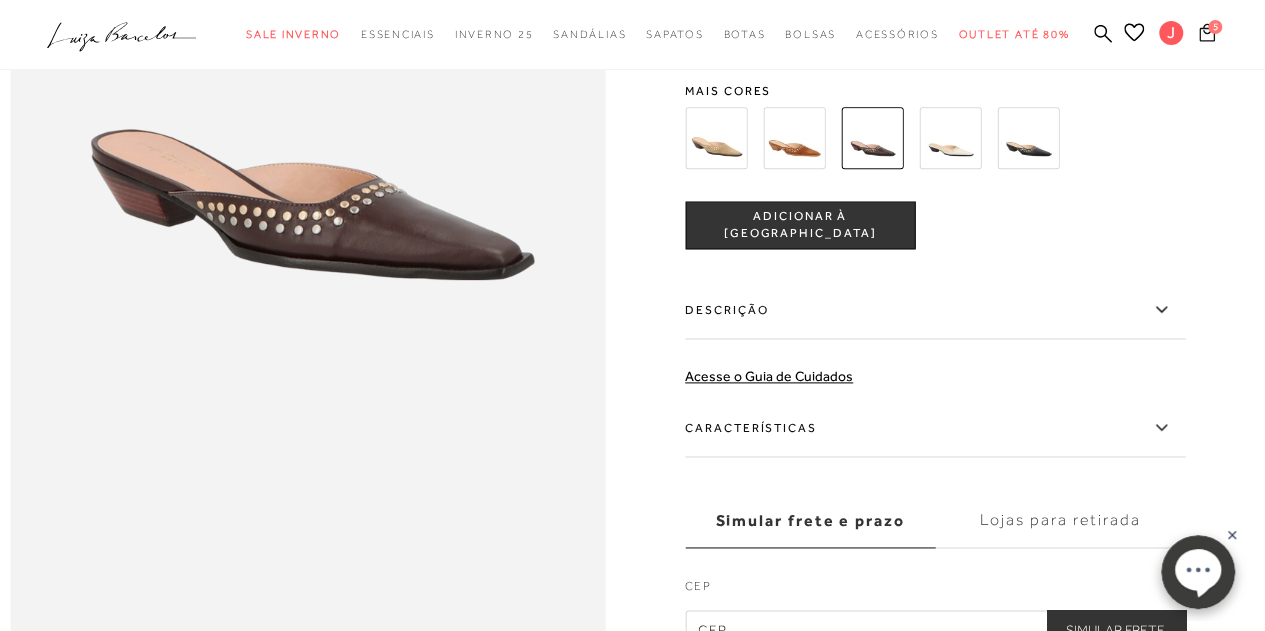 click 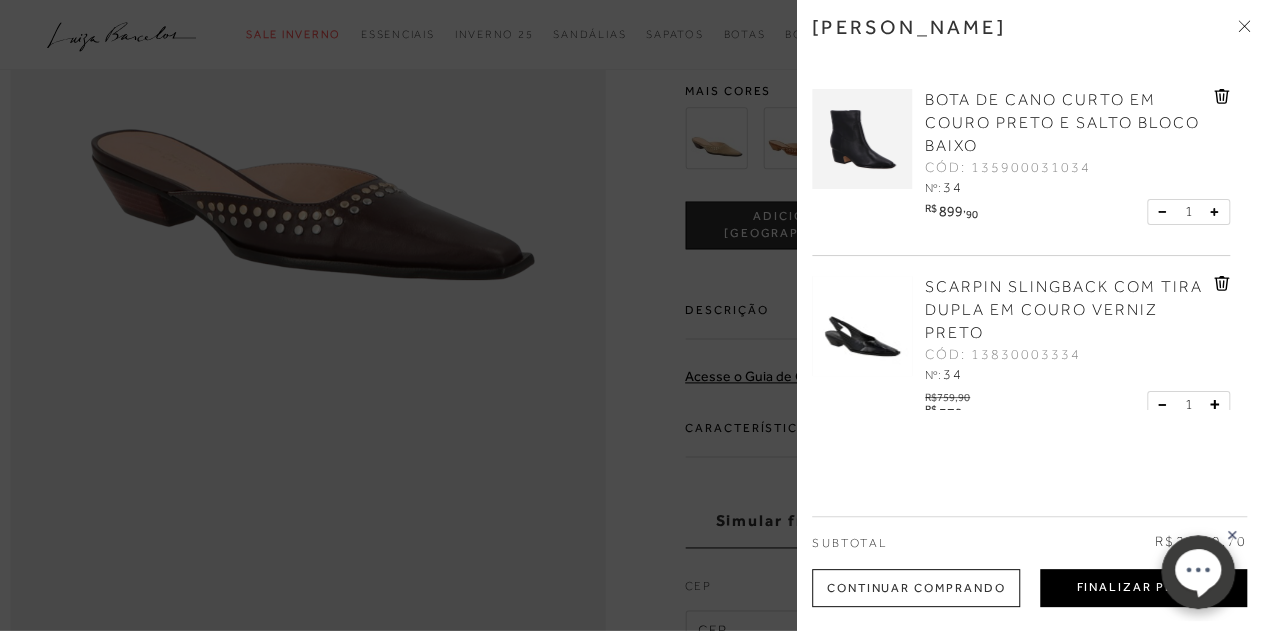 click on "Finalizar Pedido" at bounding box center [1143, 588] 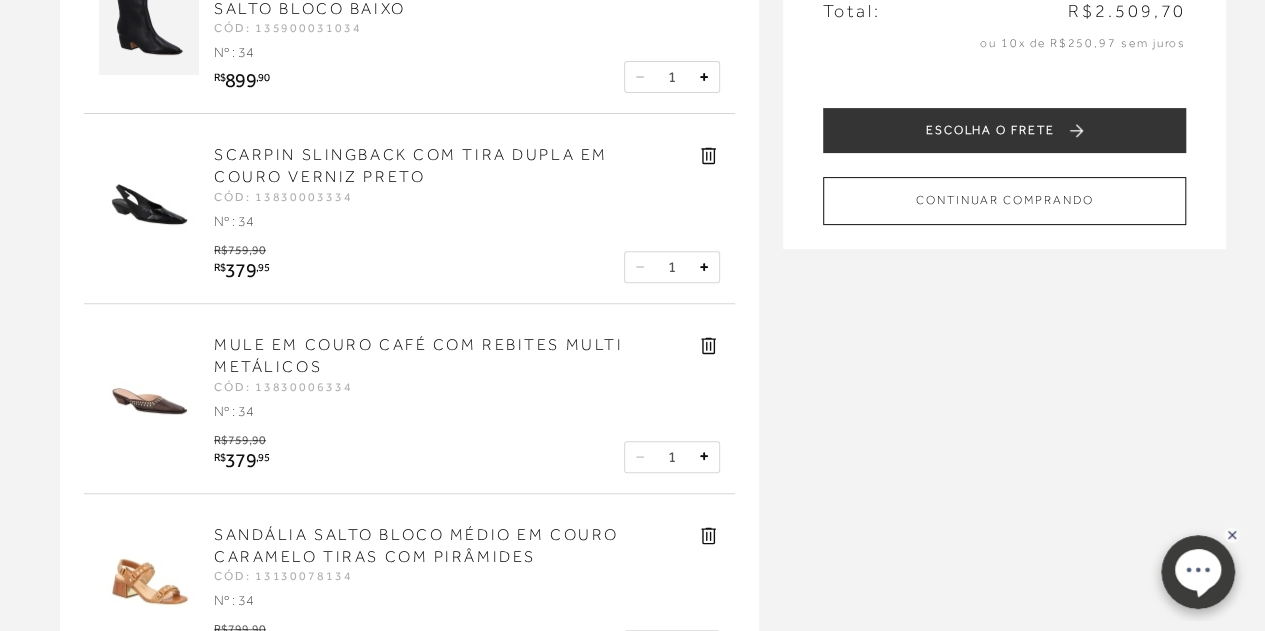 scroll, scrollTop: 617, scrollLeft: 0, axis: vertical 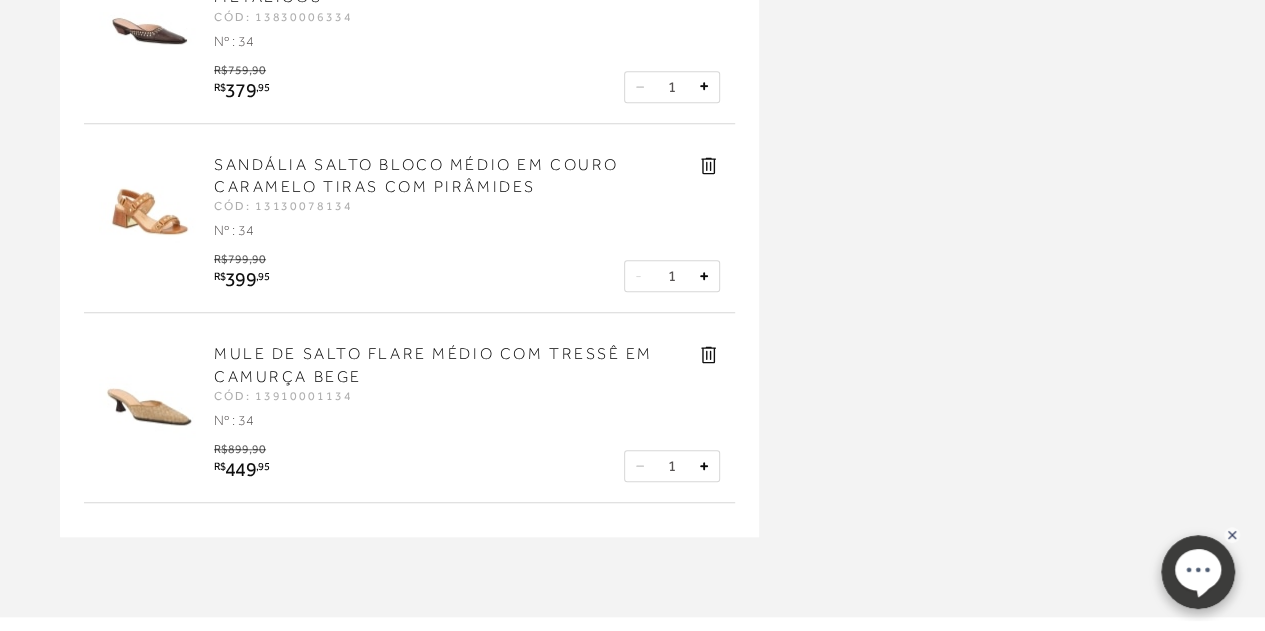 click on "MULE DE SALTO FLARE MÉDIO COM TRESSÊ EM CAMURÇA BEGE" at bounding box center [433, 365] 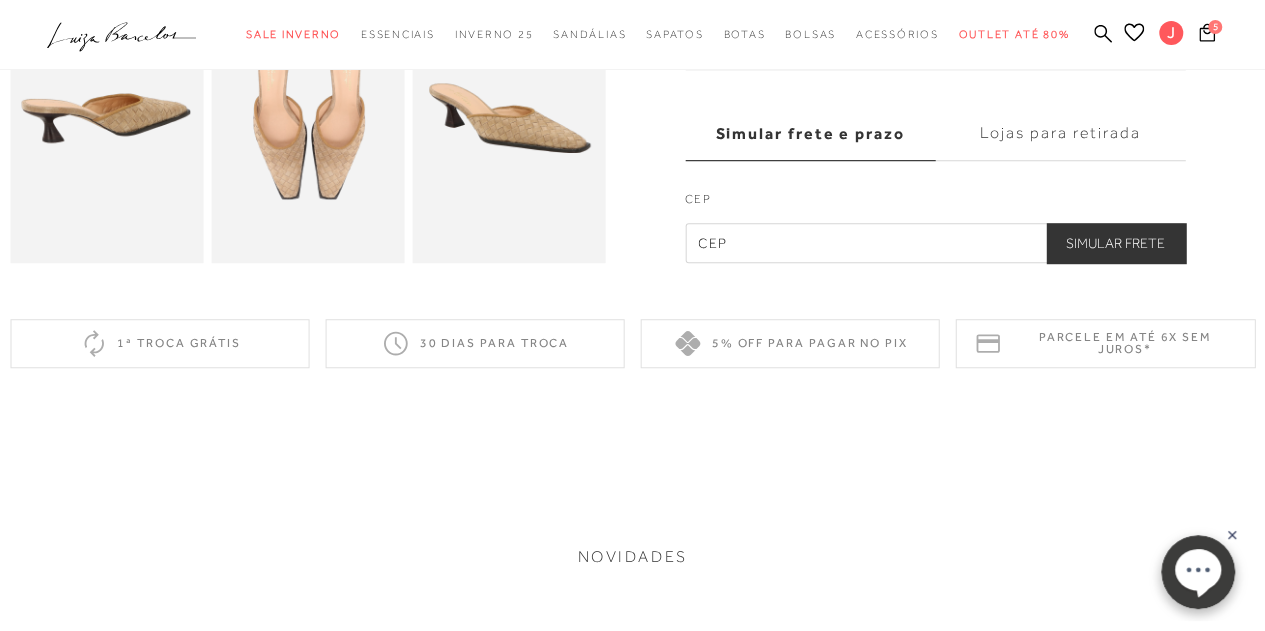 scroll, scrollTop: 0, scrollLeft: 0, axis: both 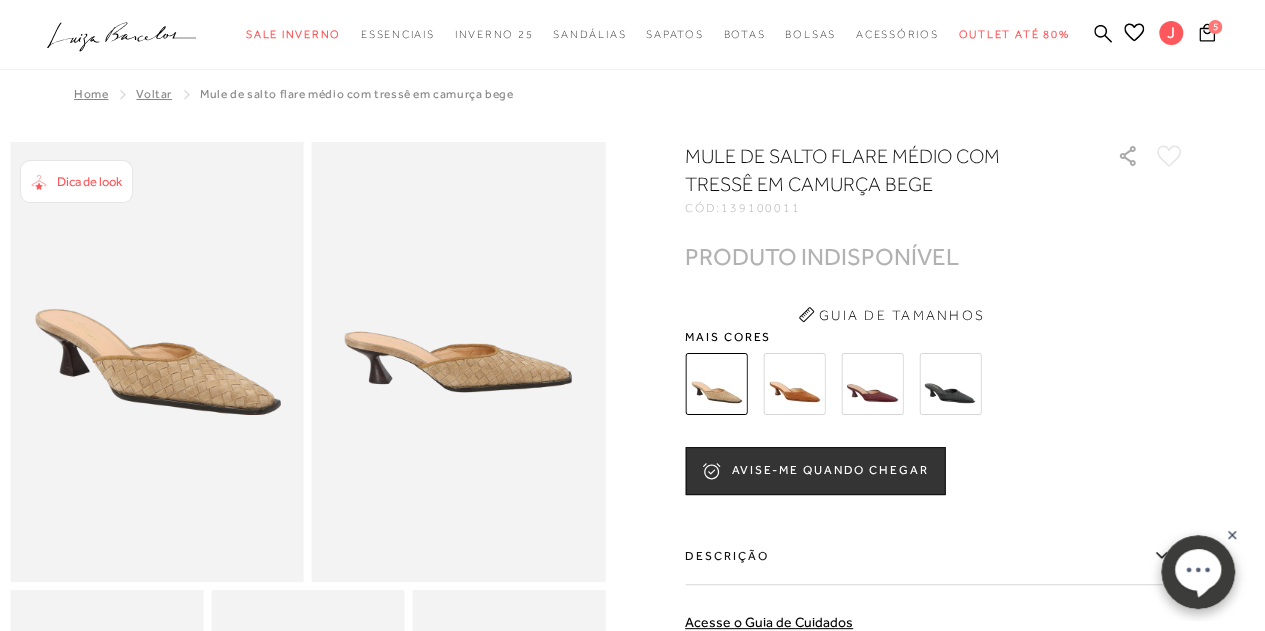 click at bounding box center (872, 384) 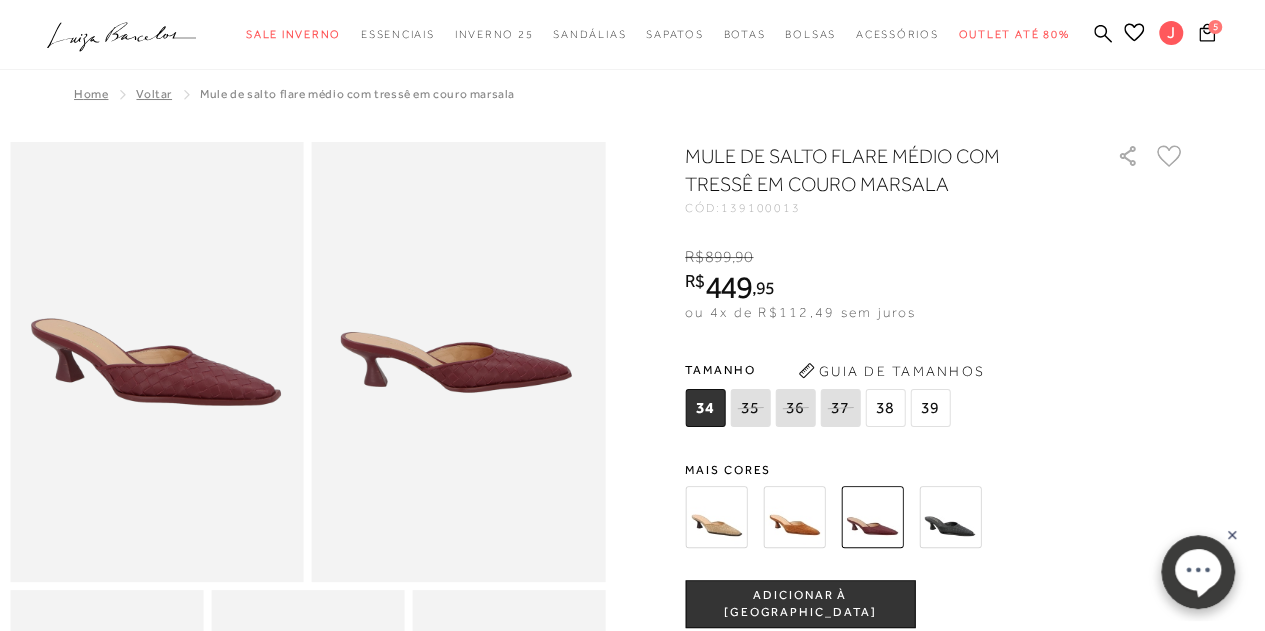 click at bounding box center [716, 517] 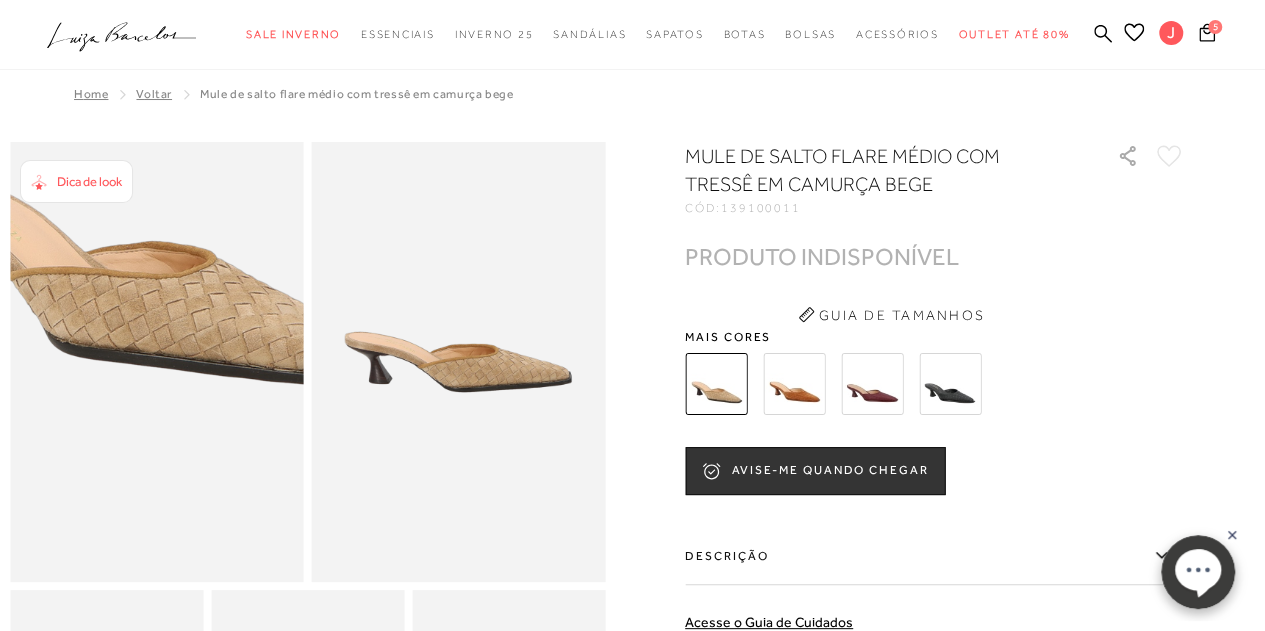 scroll, scrollTop: 126, scrollLeft: 0, axis: vertical 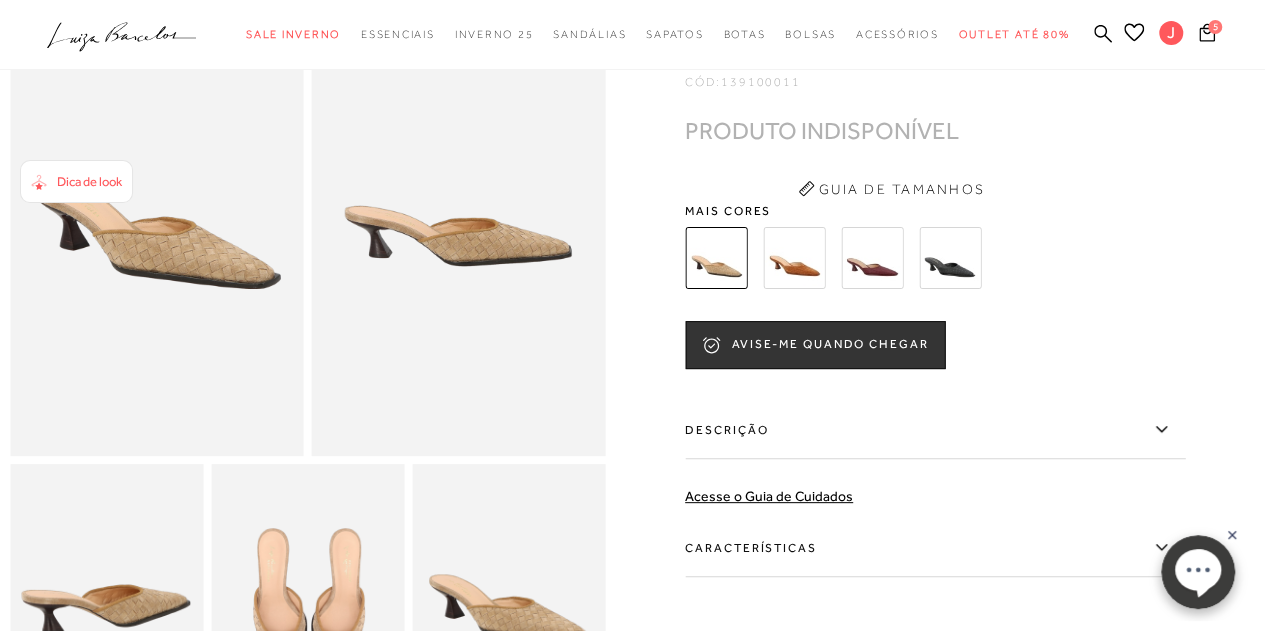 click on "Dica de look" at bounding box center (89, 181) 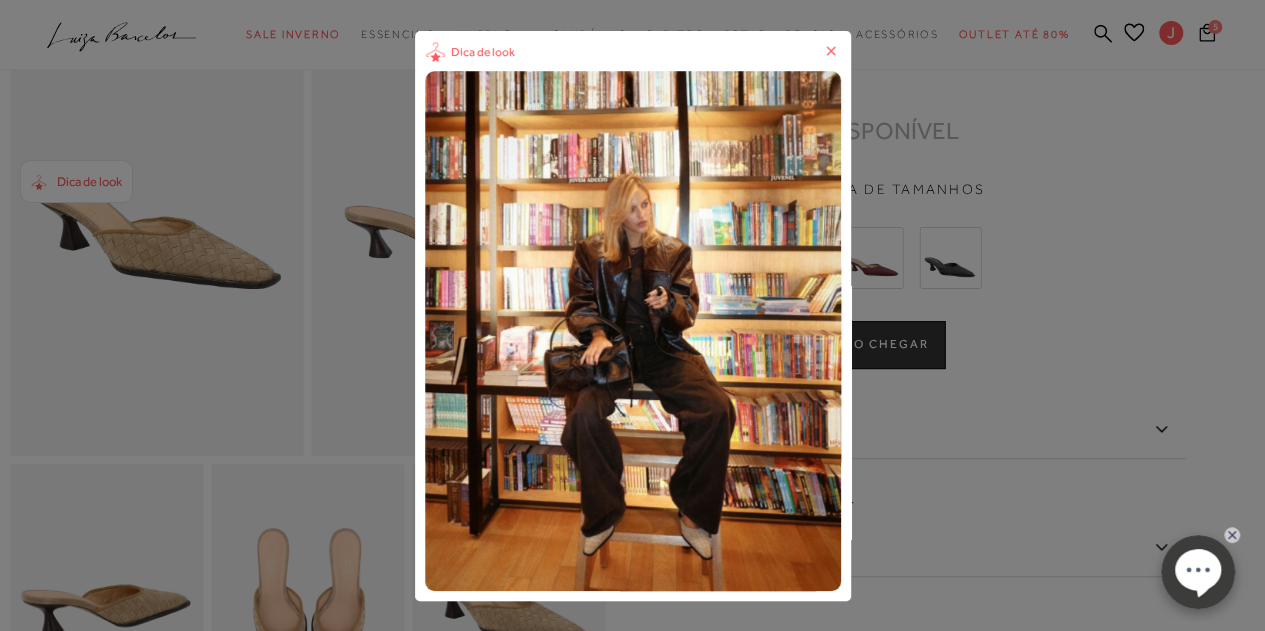 click 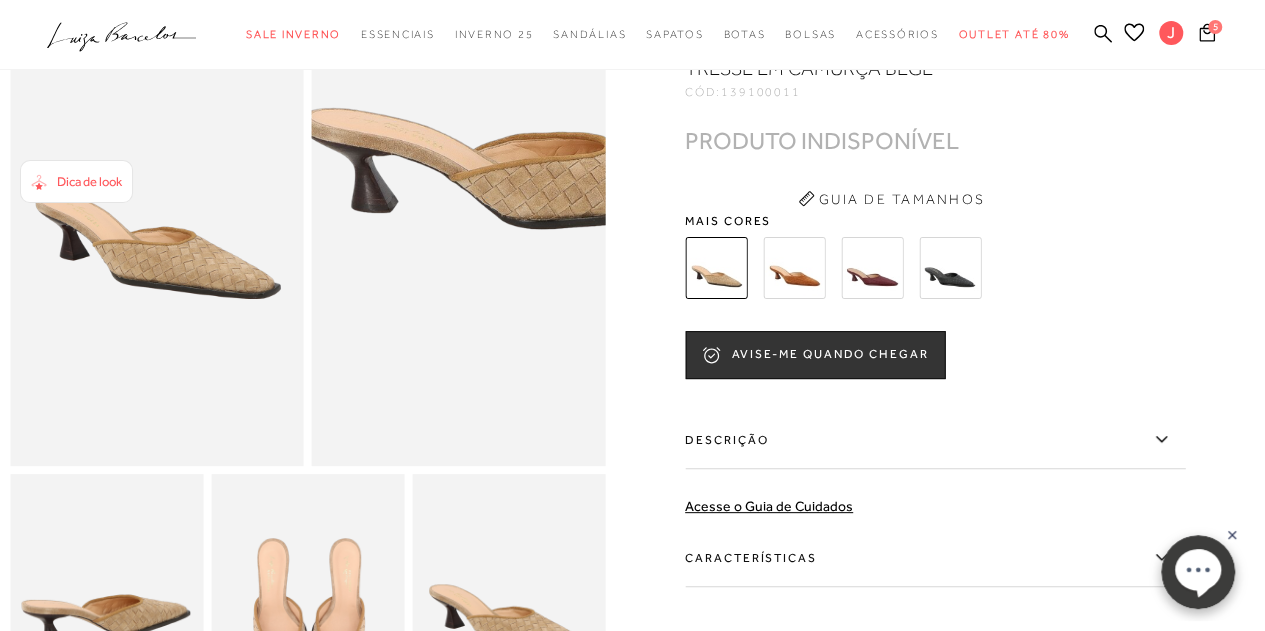 scroll, scrollTop: 117, scrollLeft: 0, axis: vertical 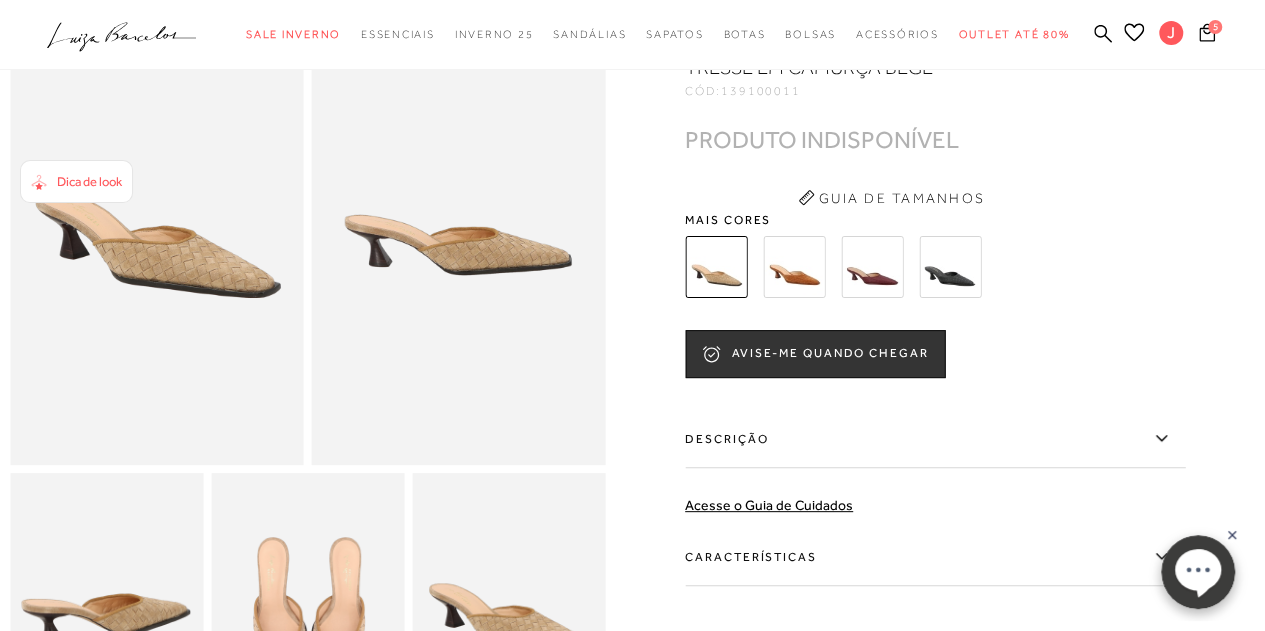 click at bounding box center [716, 267] 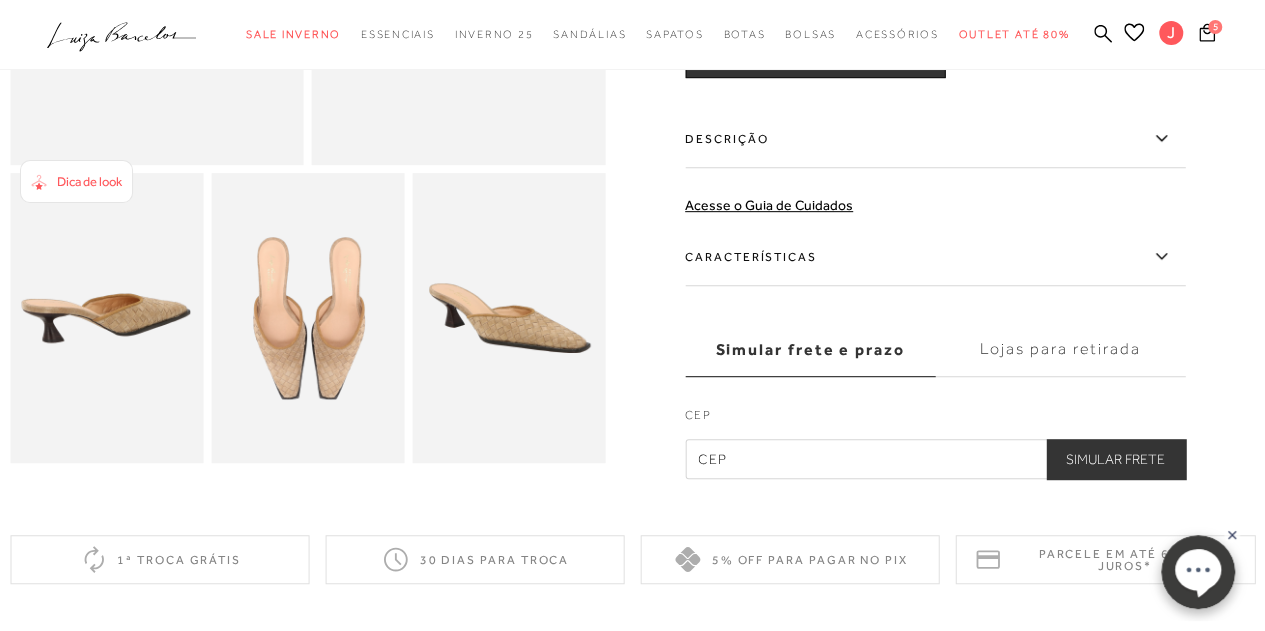 click on "Dica de look" at bounding box center [89, 181] 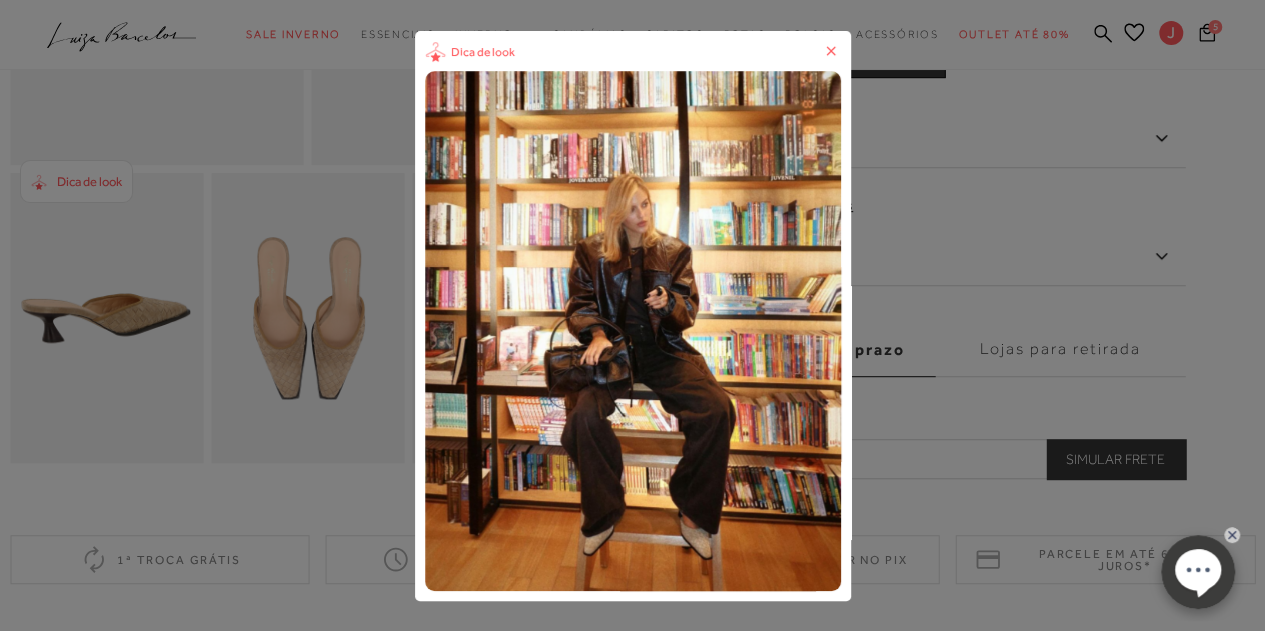 click 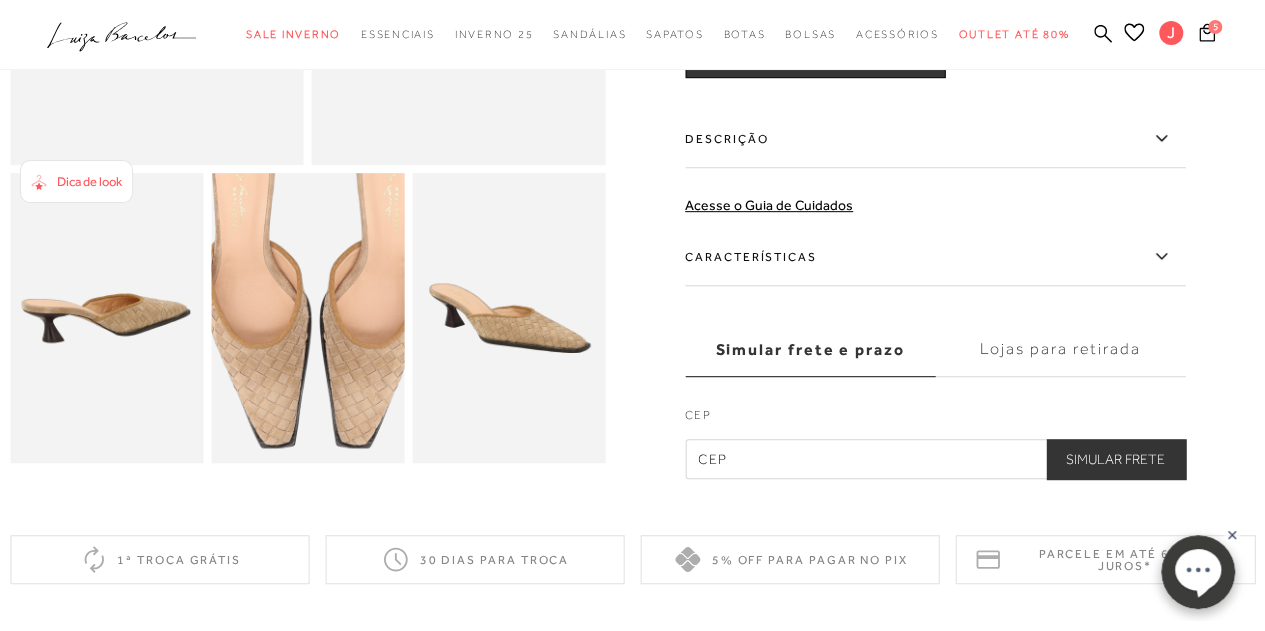 click at bounding box center (313, 285) 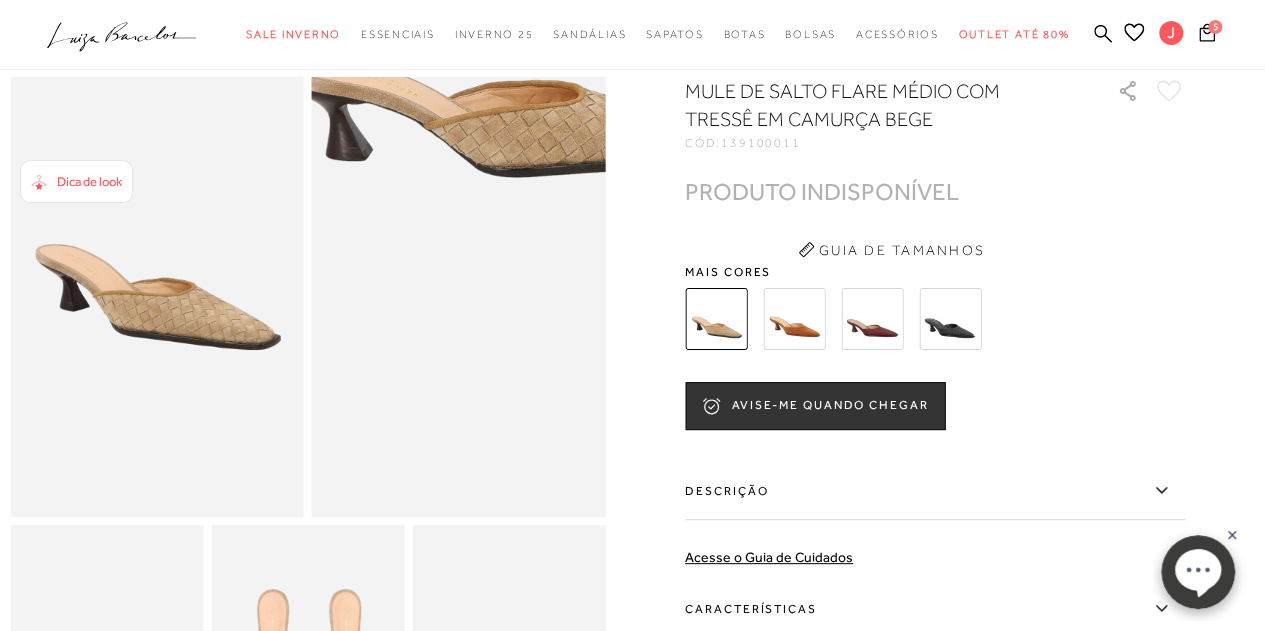 scroll, scrollTop: 62, scrollLeft: 0, axis: vertical 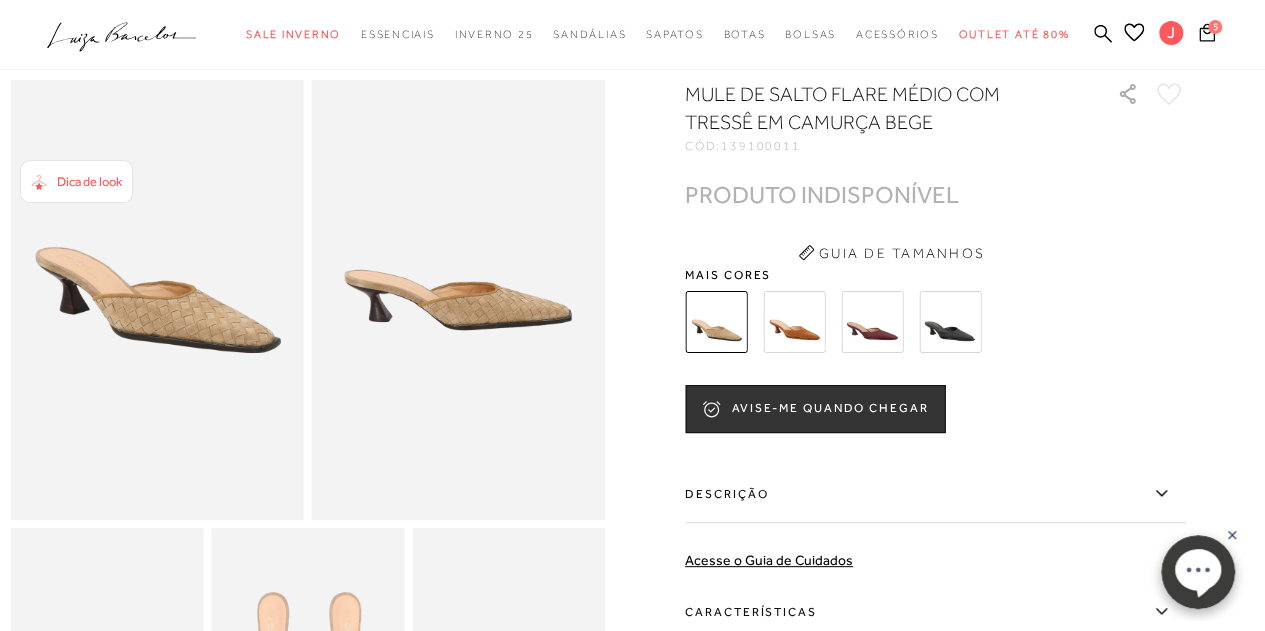 click at bounding box center [794, 322] 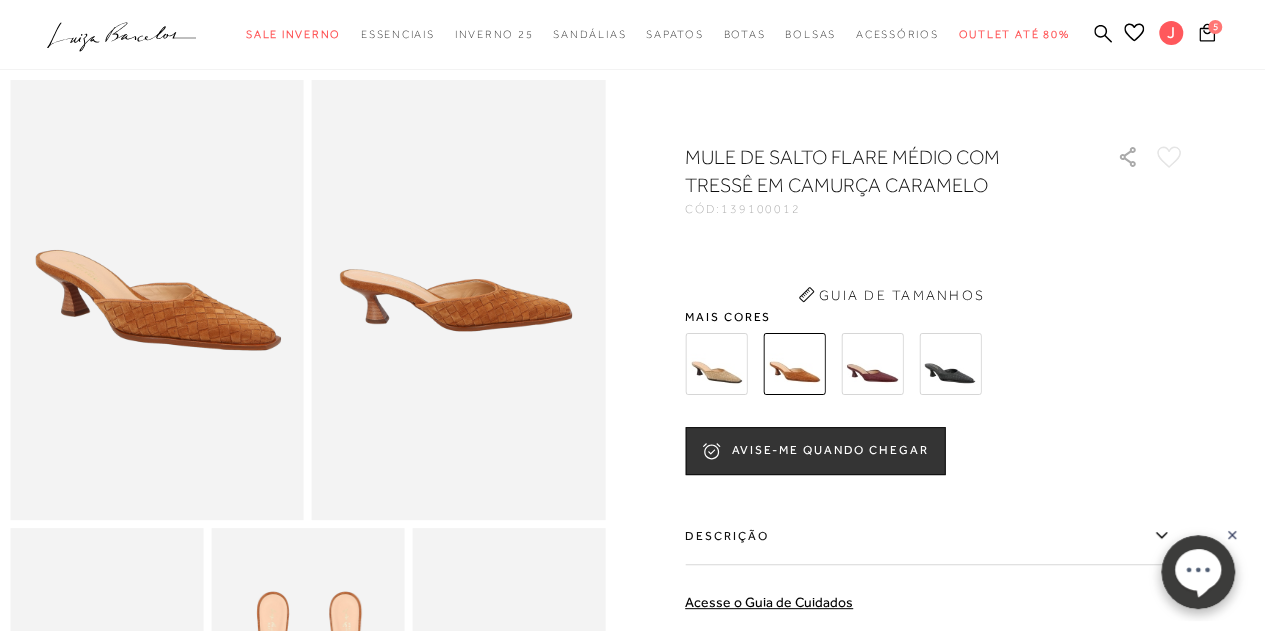 scroll, scrollTop: 0, scrollLeft: 0, axis: both 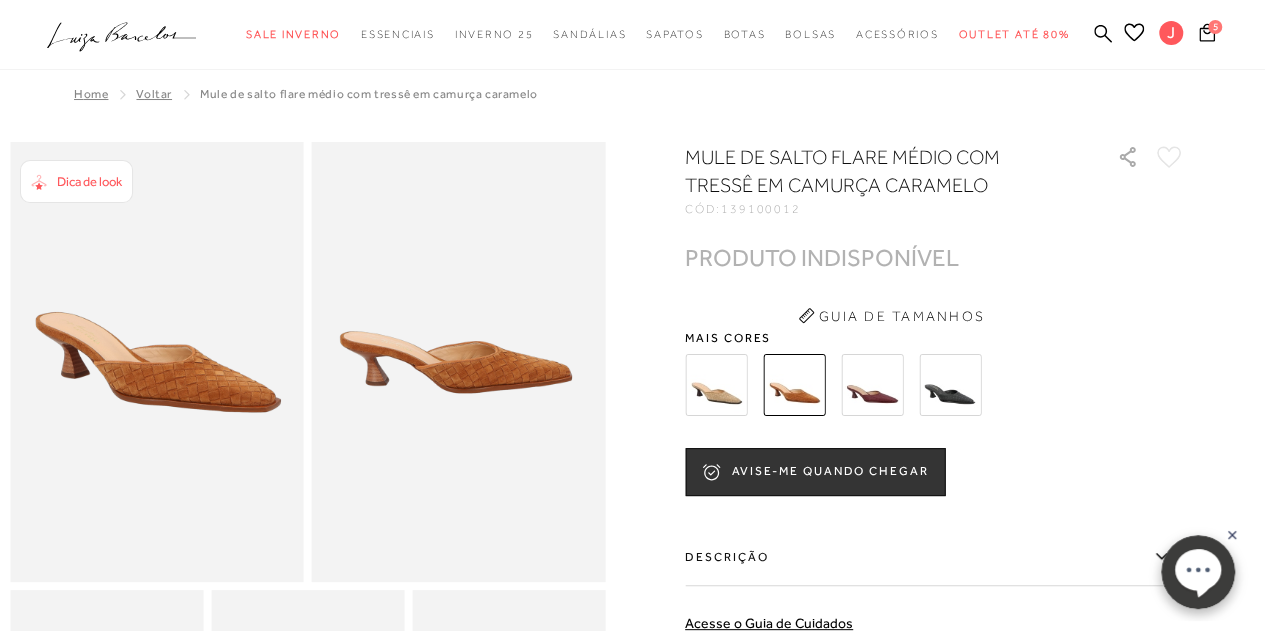 click at bounding box center (872, 385) 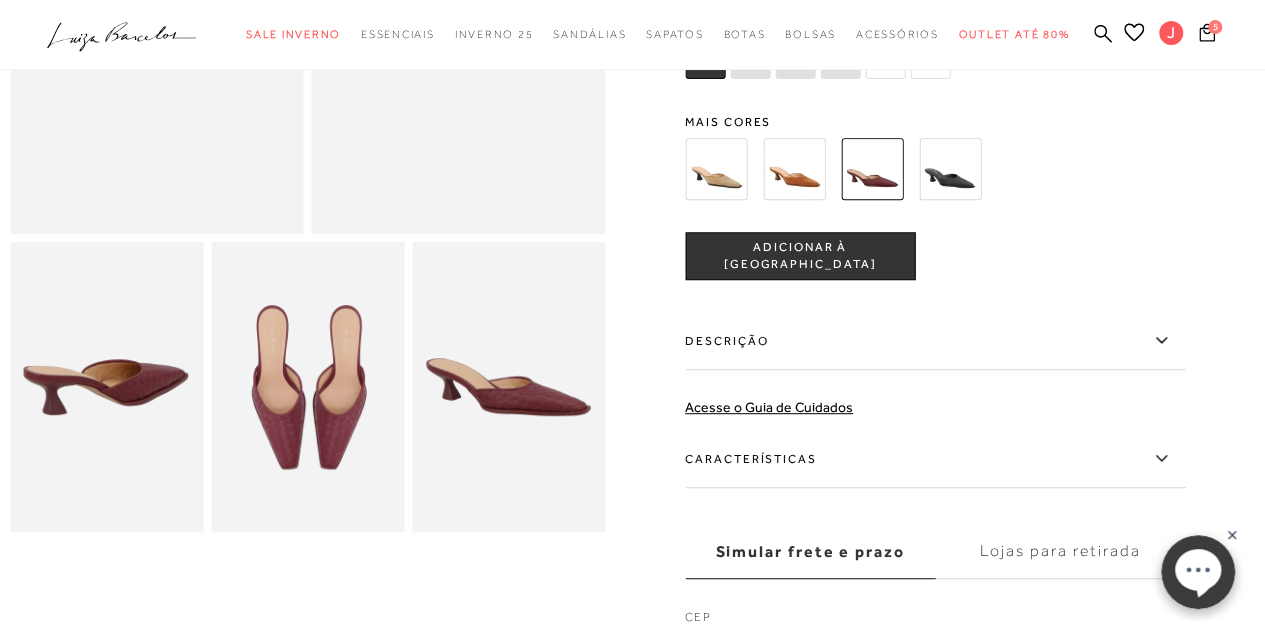 scroll, scrollTop: 391, scrollLeft: 0, axis: vertical 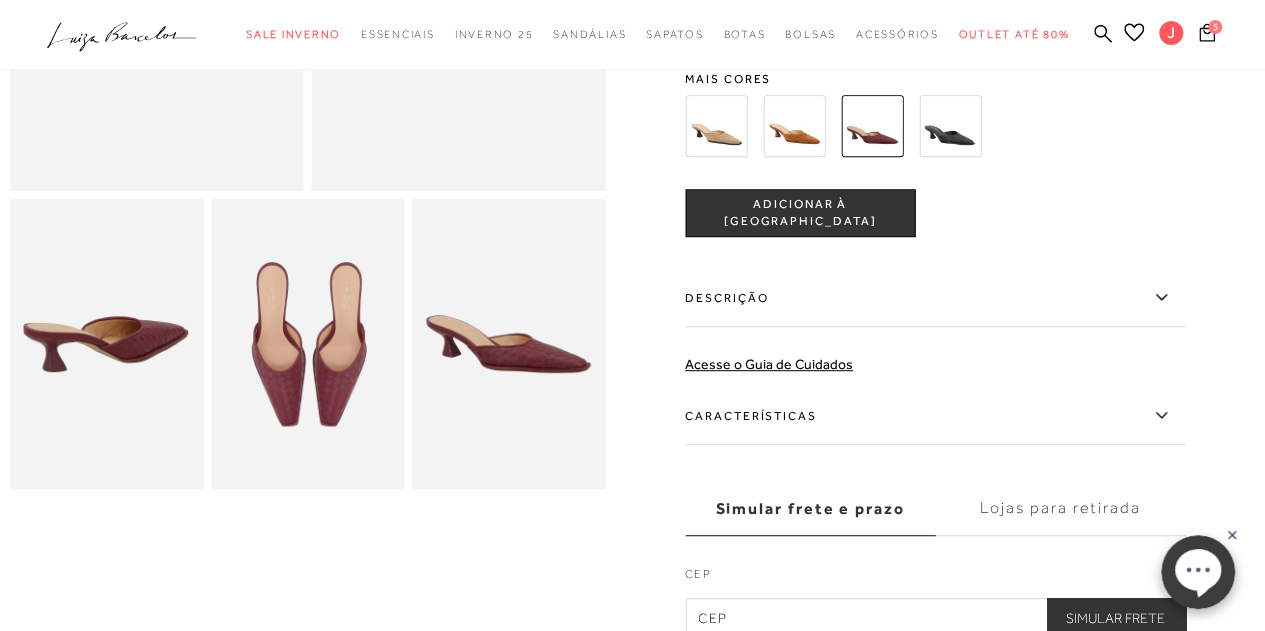 click at bounding box center [950, 126] 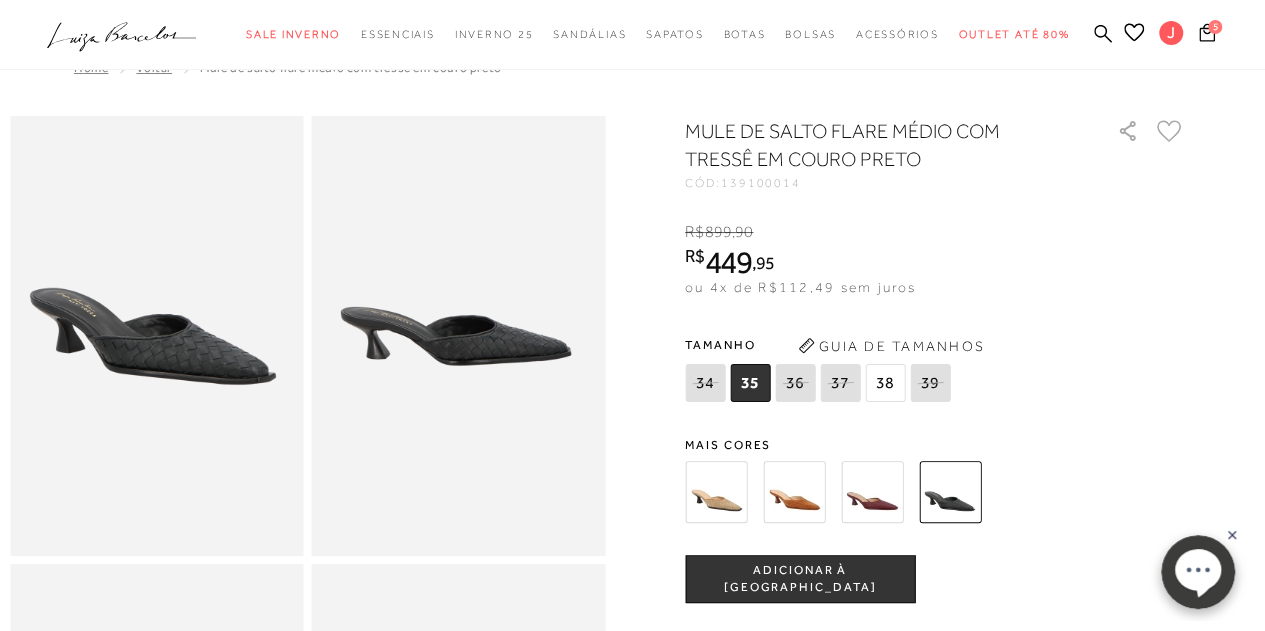 scroll, scrollTop: 0, scrollLeft: 0, axis: both 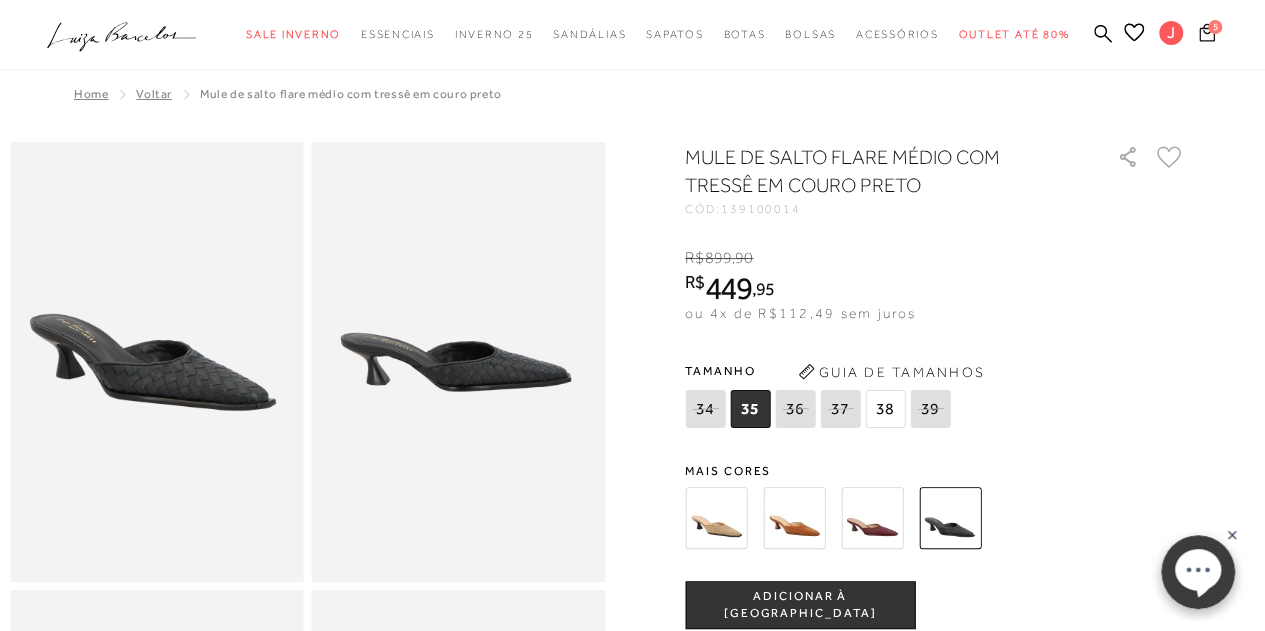click 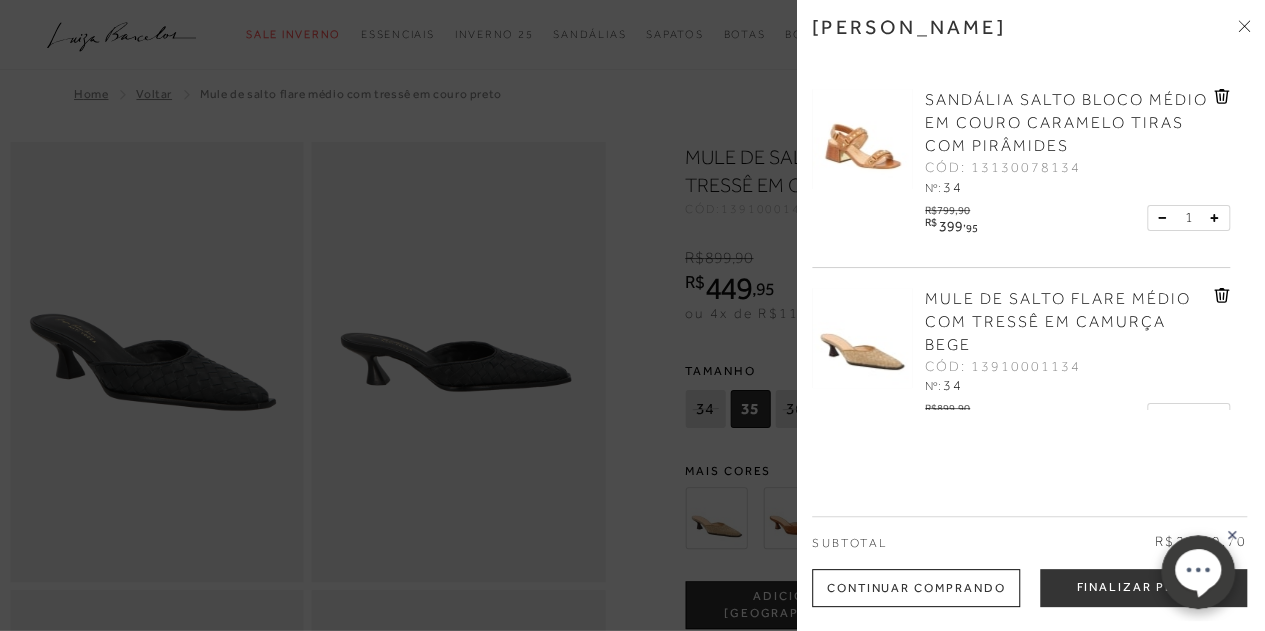 scroll, scrollTop: 668, scrollLeft: 0, axis: vertical 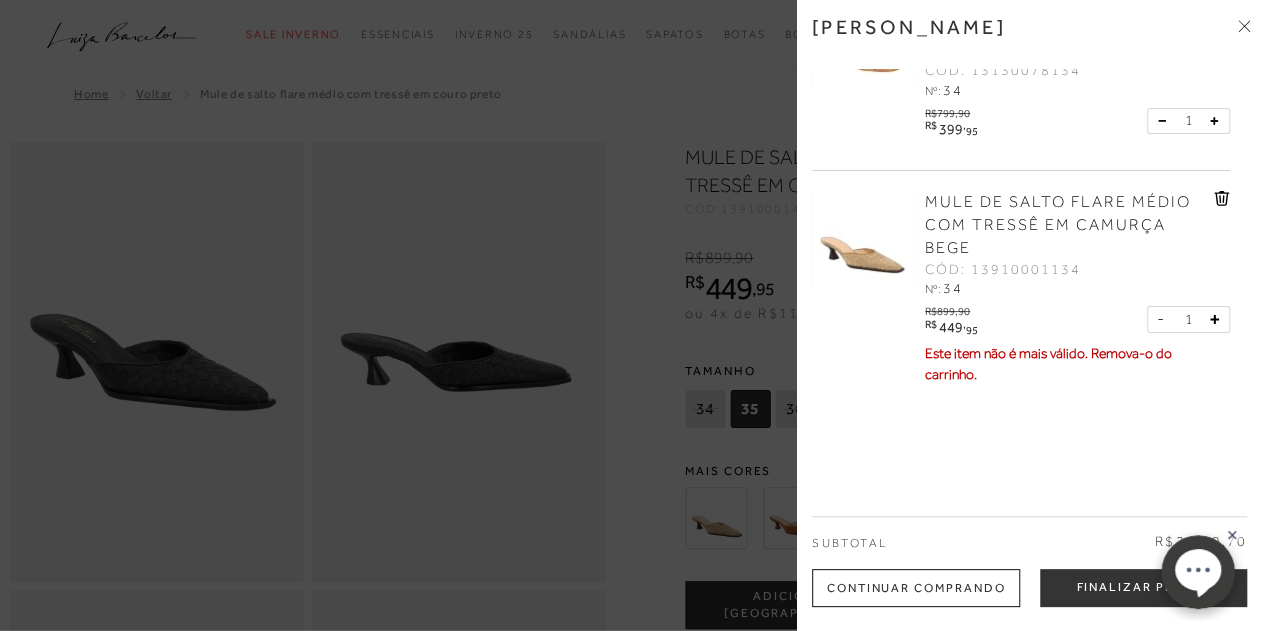 click on "MULE DE SALTO FLARE MÉDIO COM TRESSÊ EM CAMURÇA BEGE" at bounding box center (1058, 225) 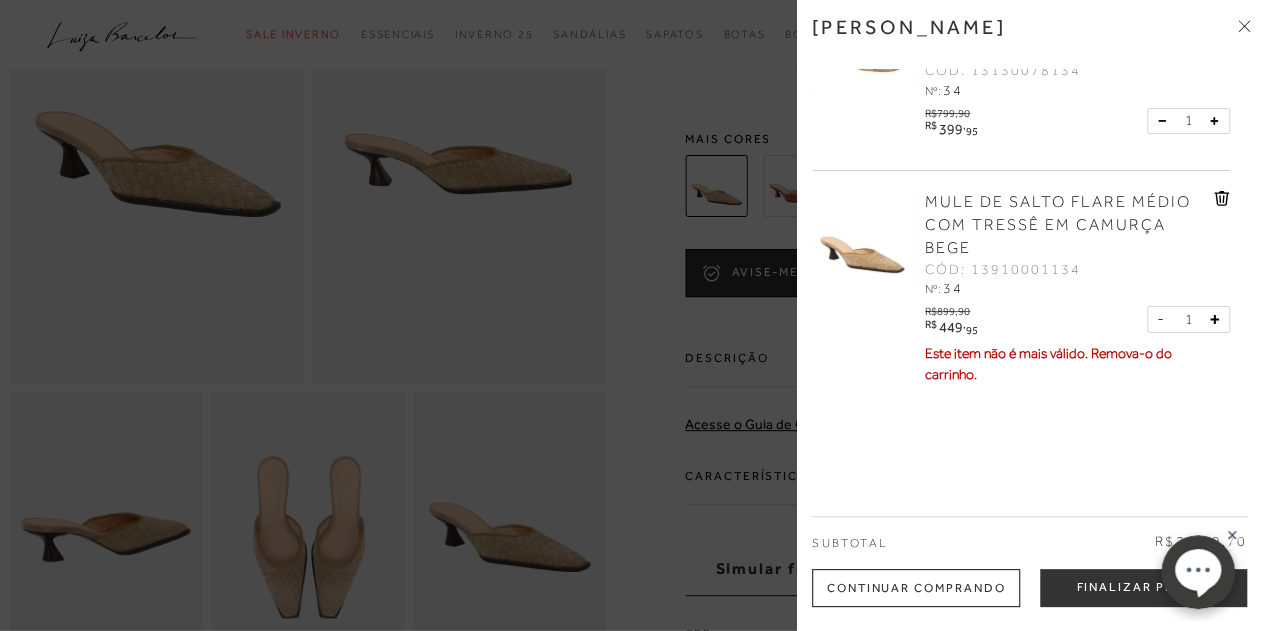 scroll, scrollTop: 212, scrollLeft: 0, axis: vertical 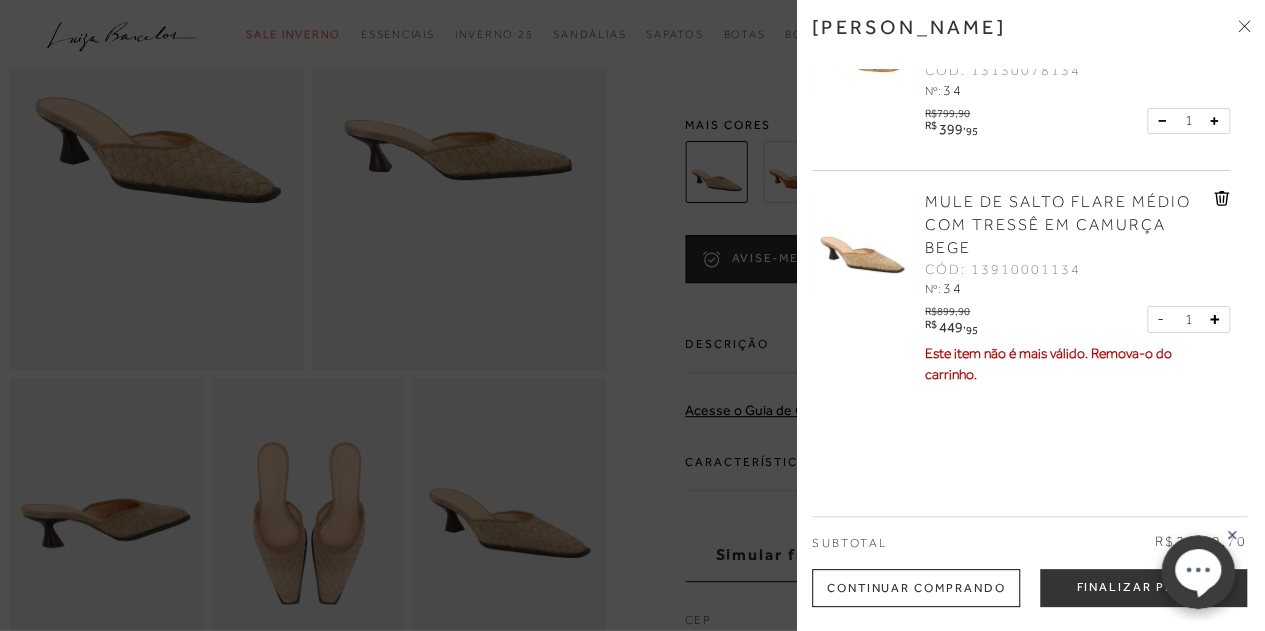 click at bounding box center [632, 315] 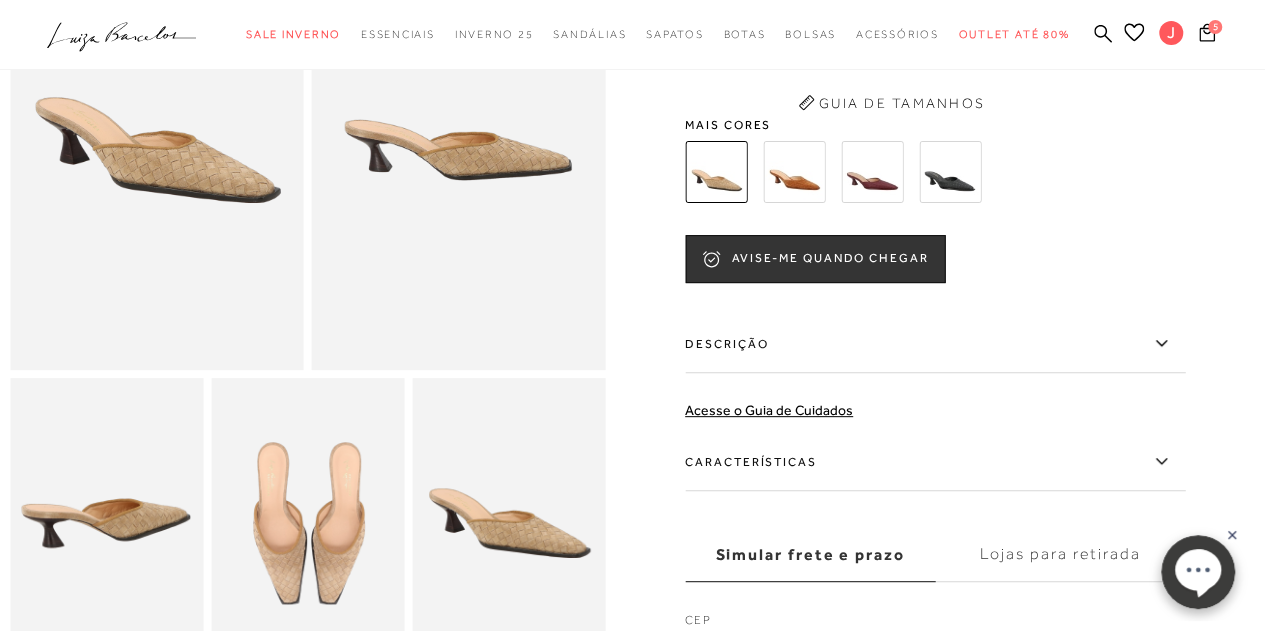 click at bounding box center [872, 172] 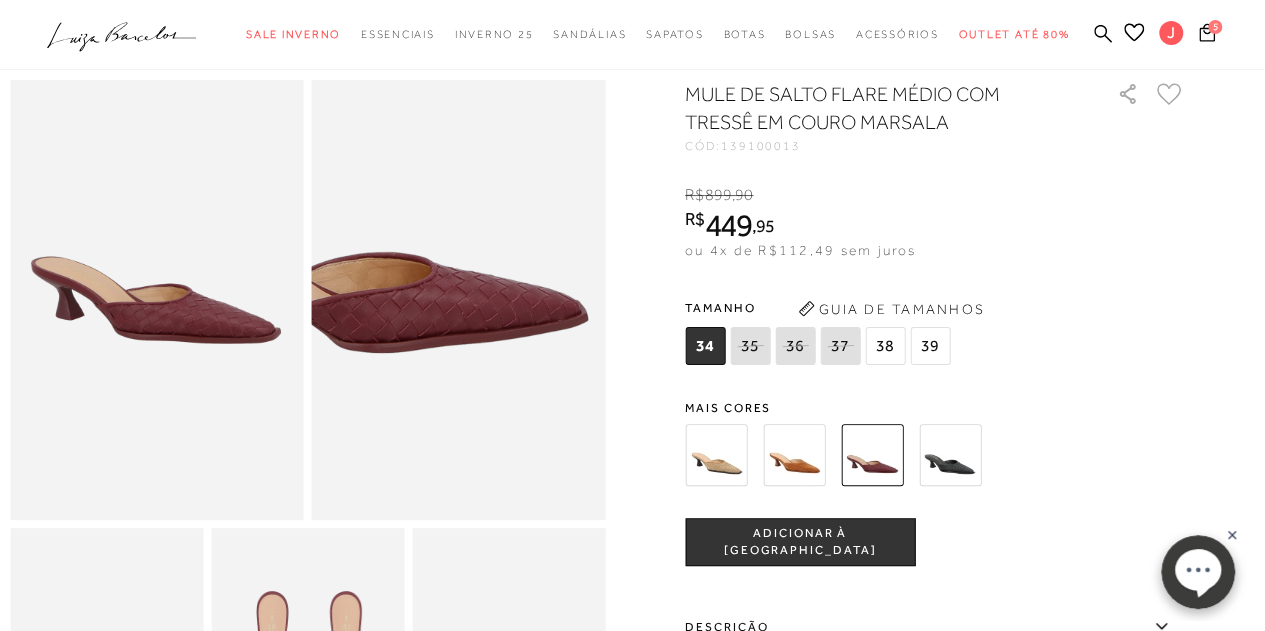 scroll, scrollTop: 0, scrollLeft: 0, axis: both 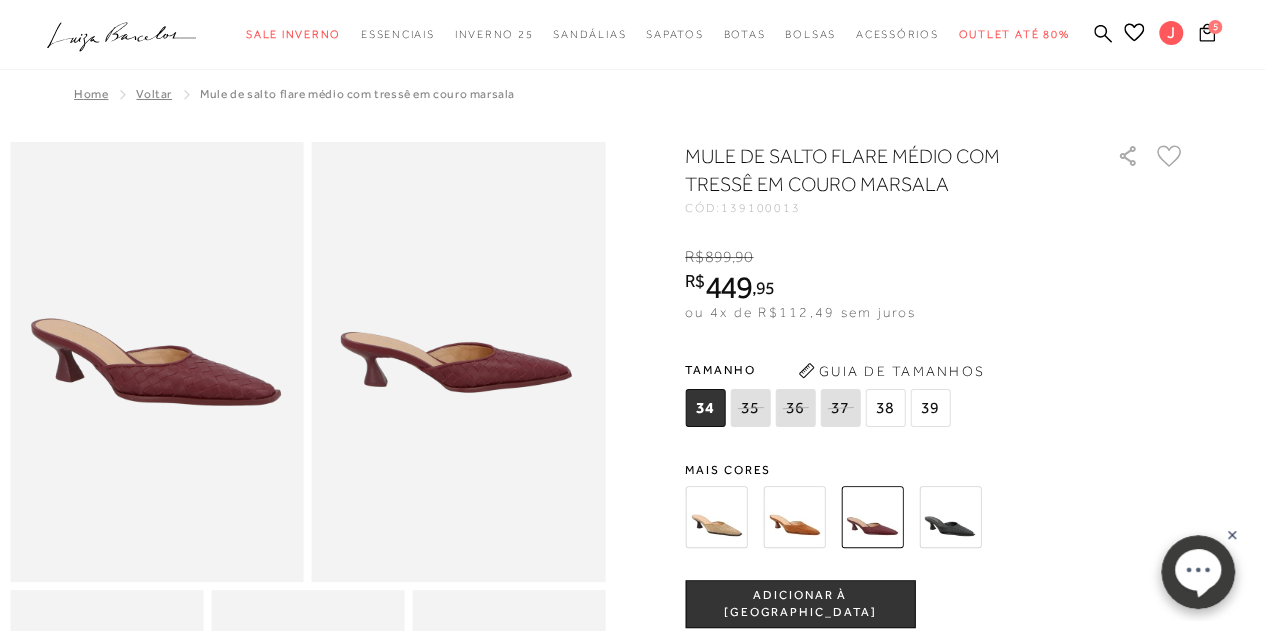 click on "5" at bounding box center [1215, 27] 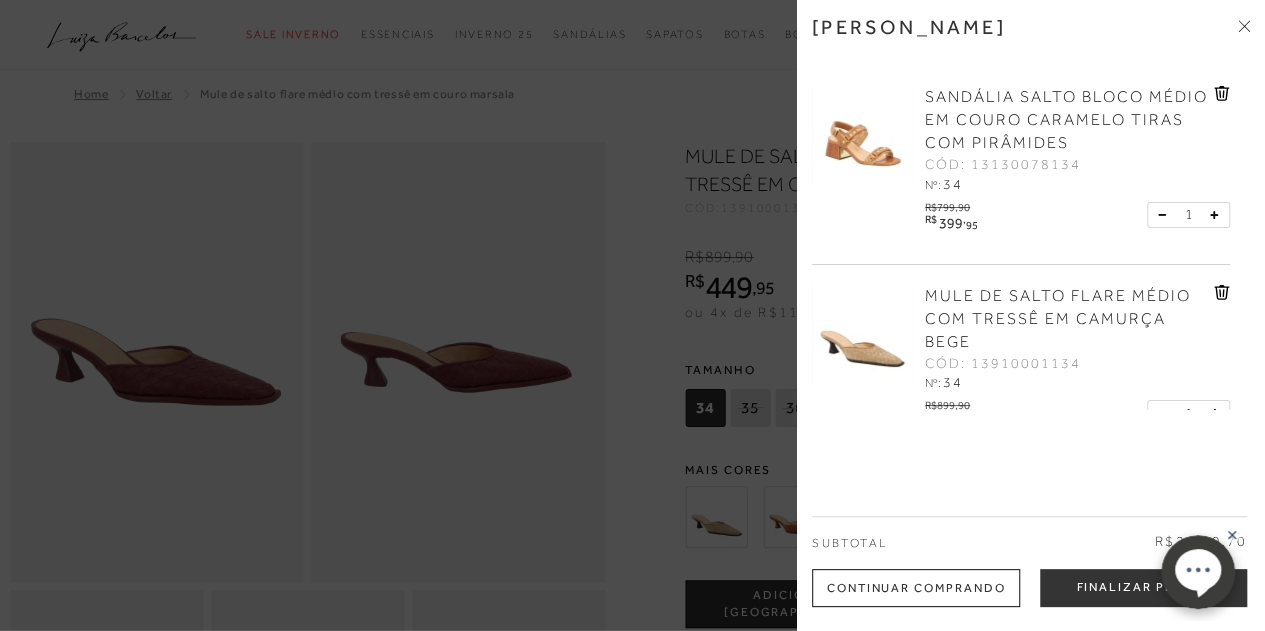 scroll, scrollTop: 668, scrollLeft: 0, axis: vertical 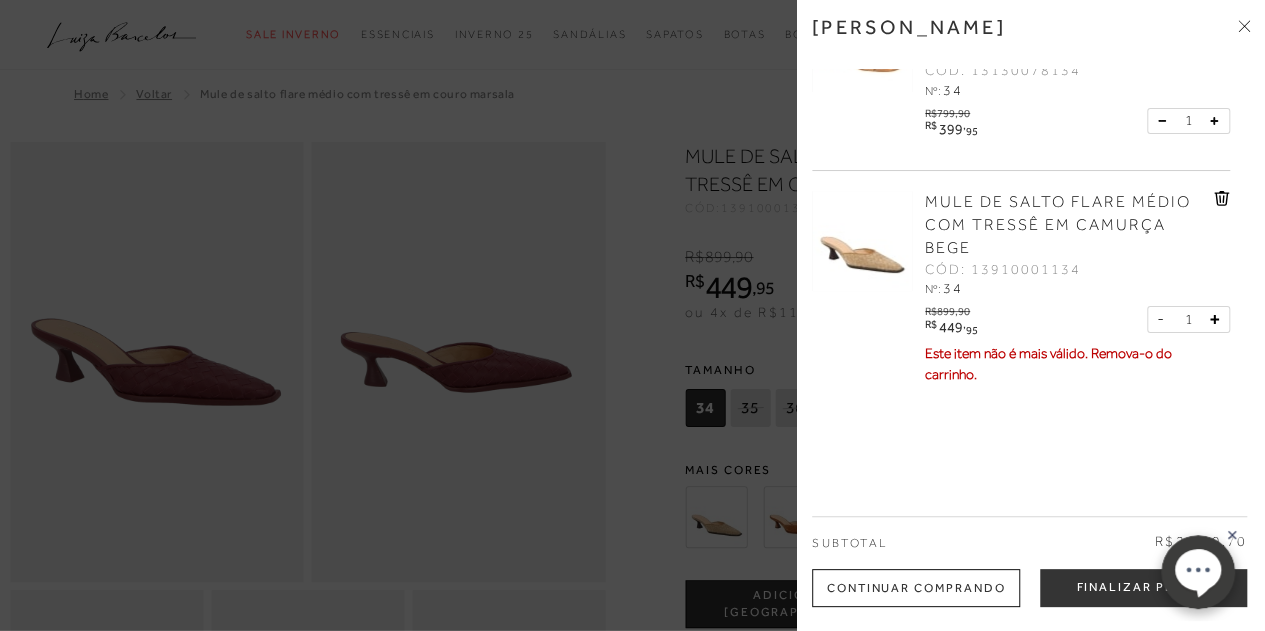 click 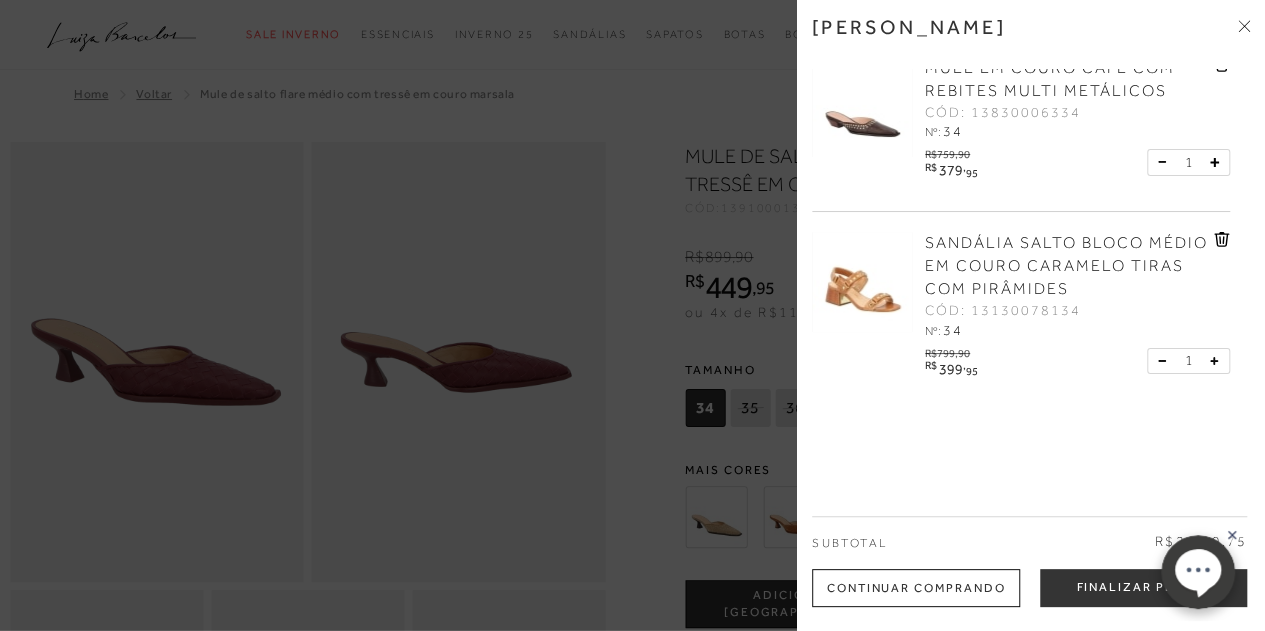 click 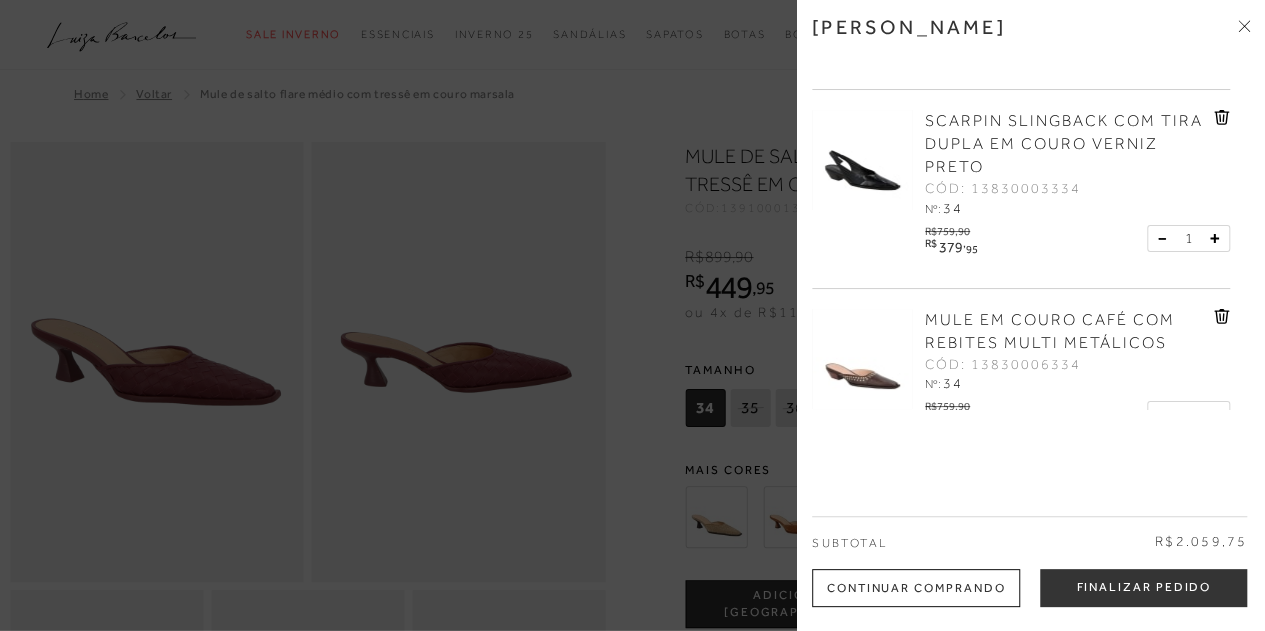 scroll, scrollTop: 0, scrollLeft: 0, axis: both 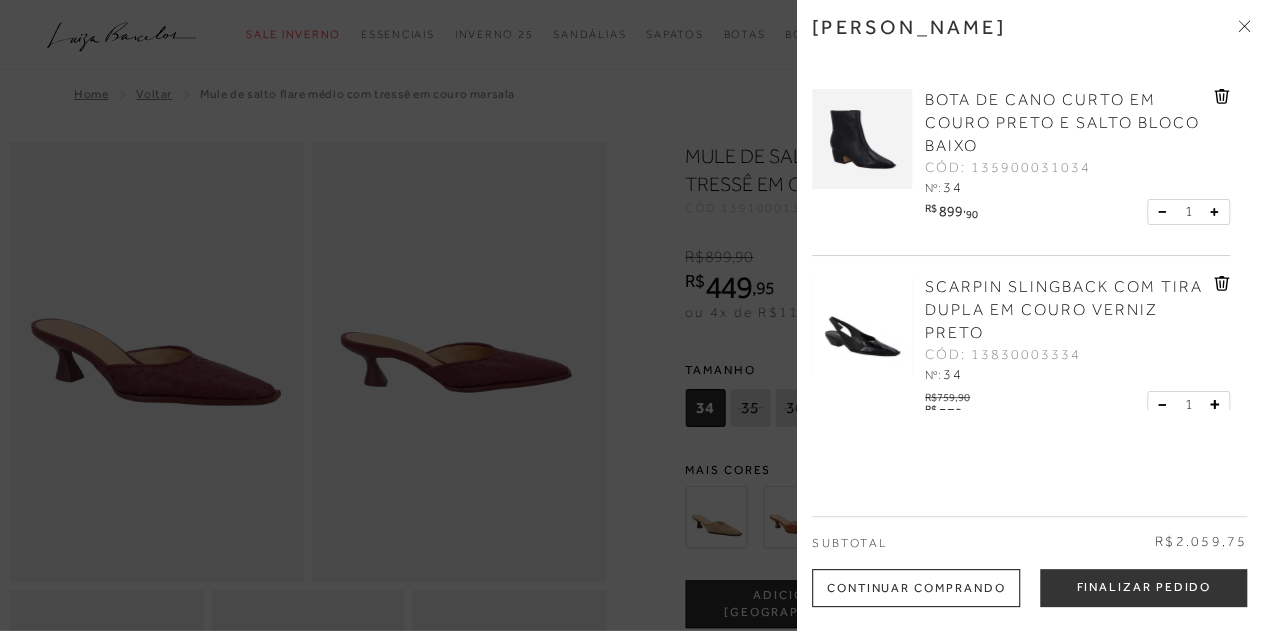 click on "SCARPIN SLINGBACK COM TIRA DUPLA EM COURO VERNIZ PRETO" at bounding box center [1064, 310] 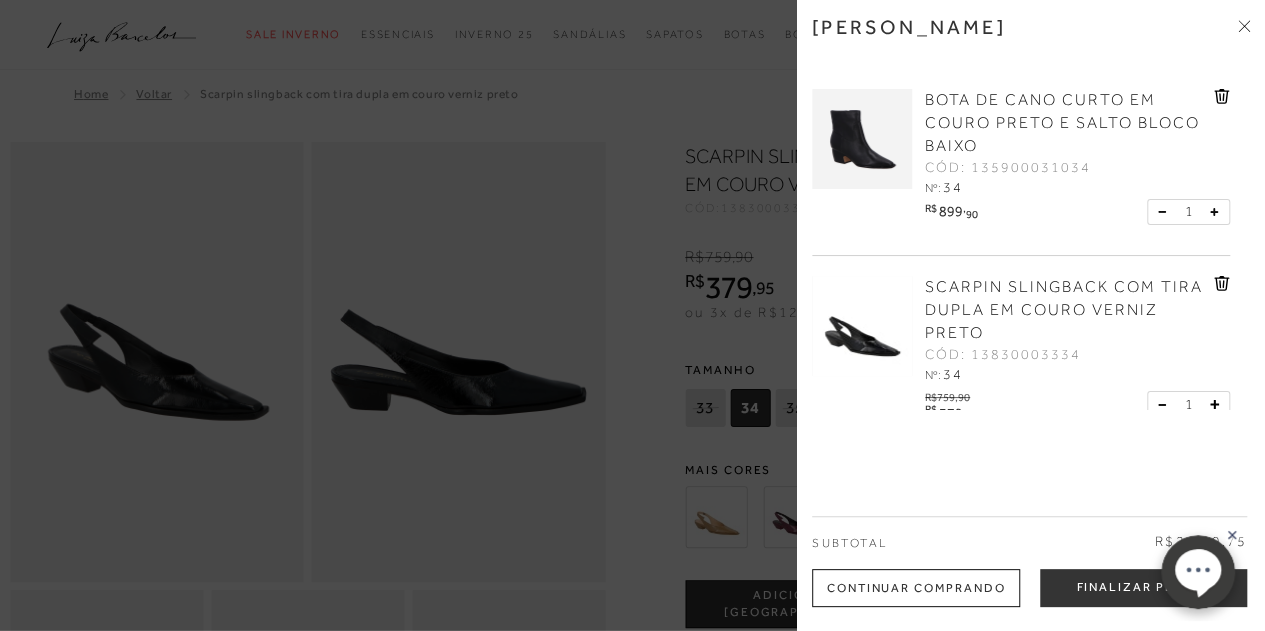 click at bounding box center [632, 315] 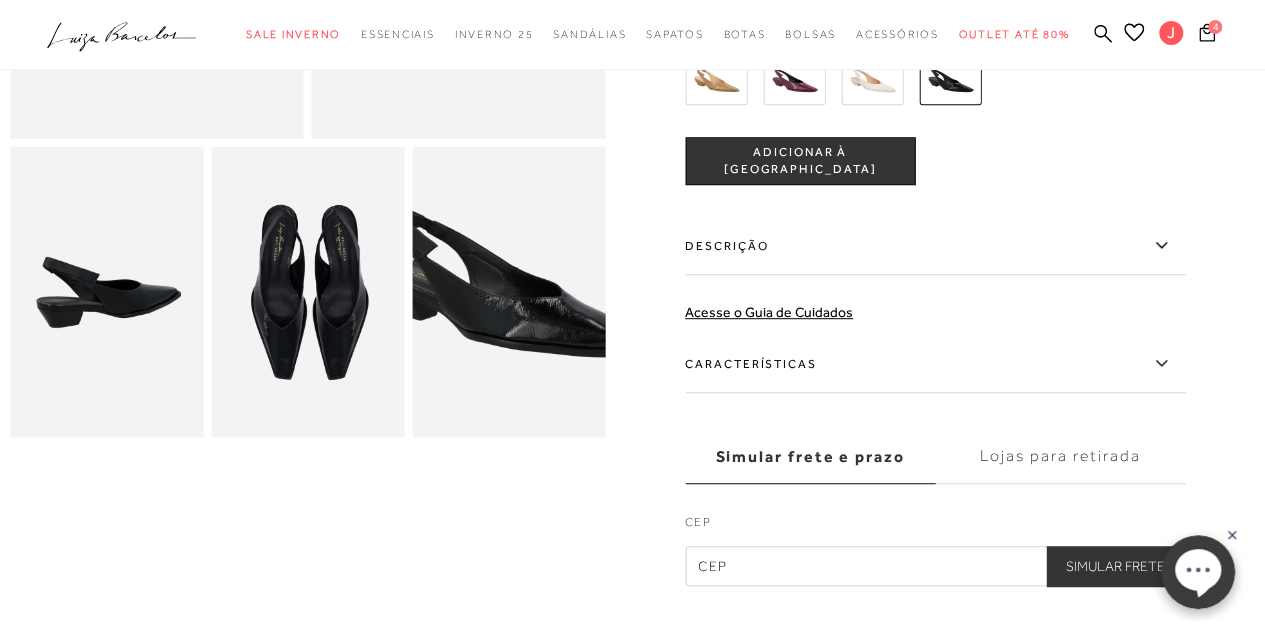 scroll, scrollTop: 369, scrollLeft: 0, axis: vertical 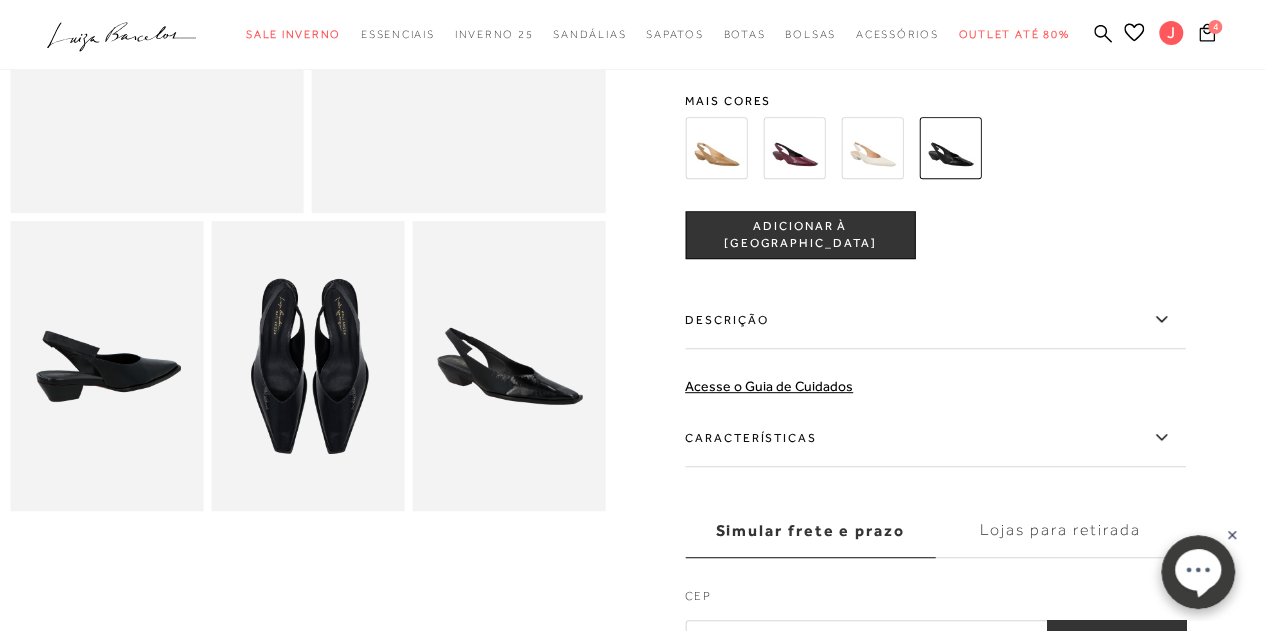 click at bounding box center [716, 148] 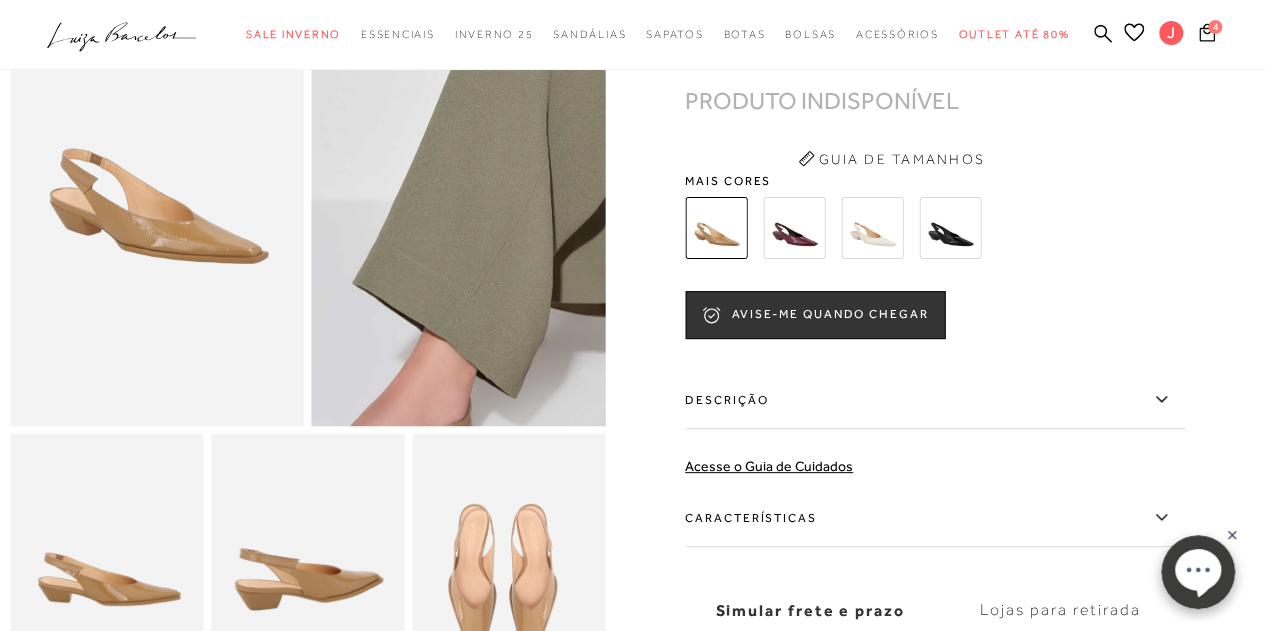scroll, scrollTop: 161, scrollLeft: 0, axis: vertical 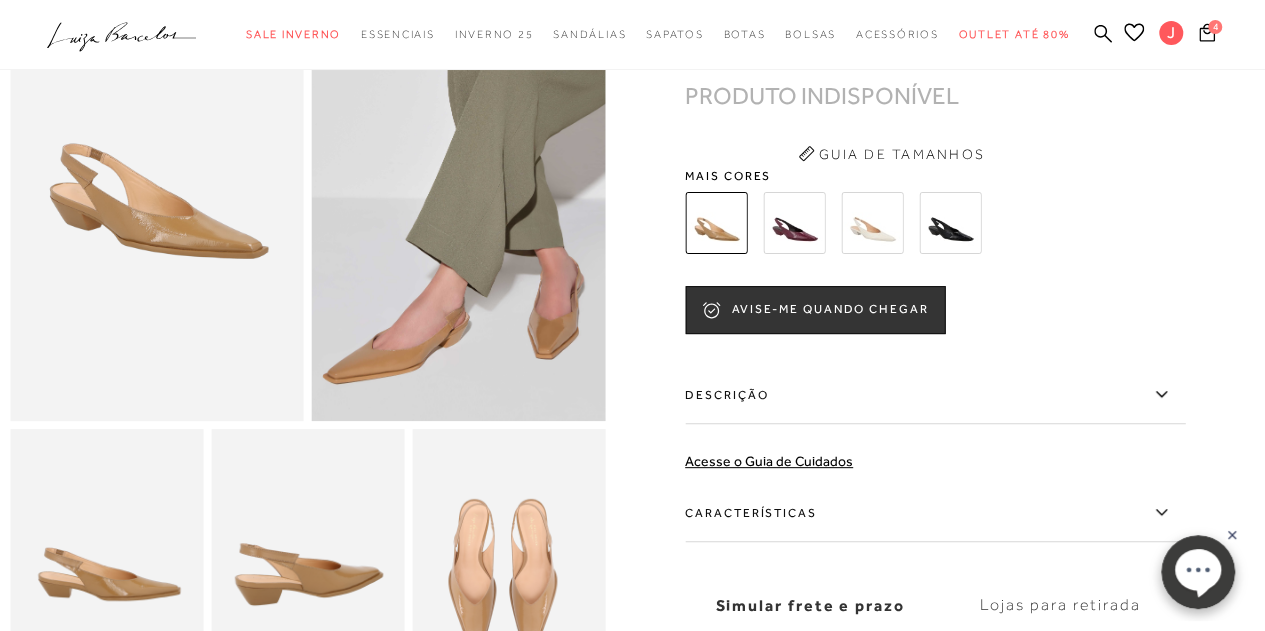 click at bounding box center (794, 223) 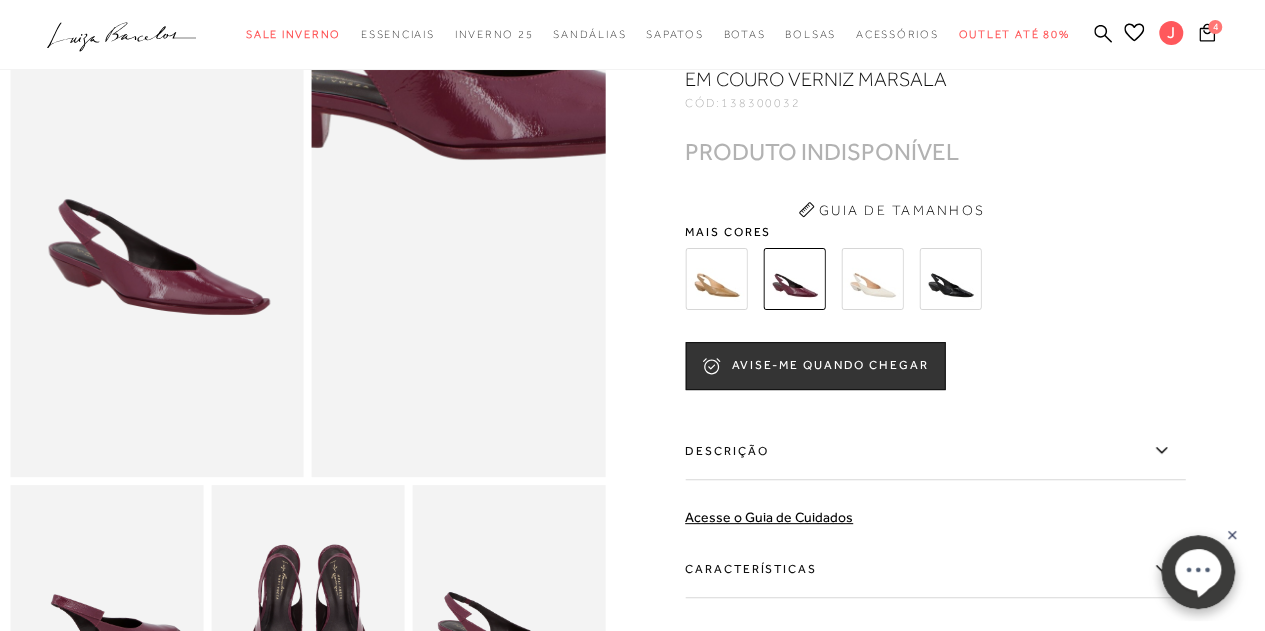 scroll, scrollTop: 106, scrollLeft: 0, axis: vertical 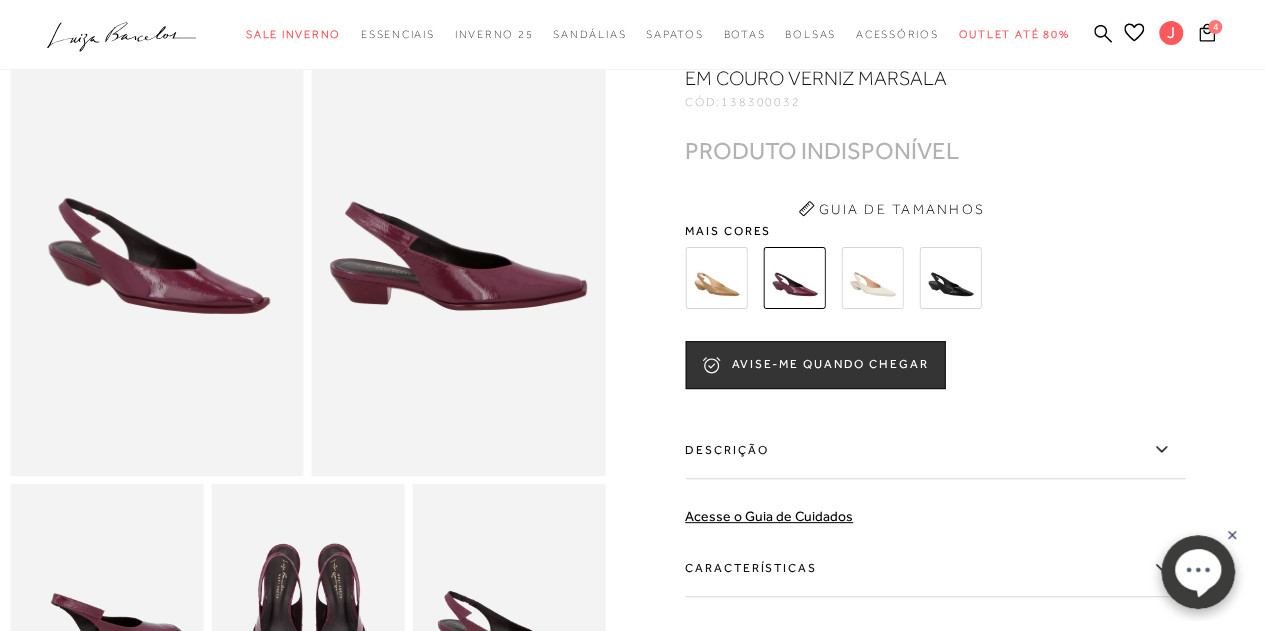 click at bounding box center [950, 278] 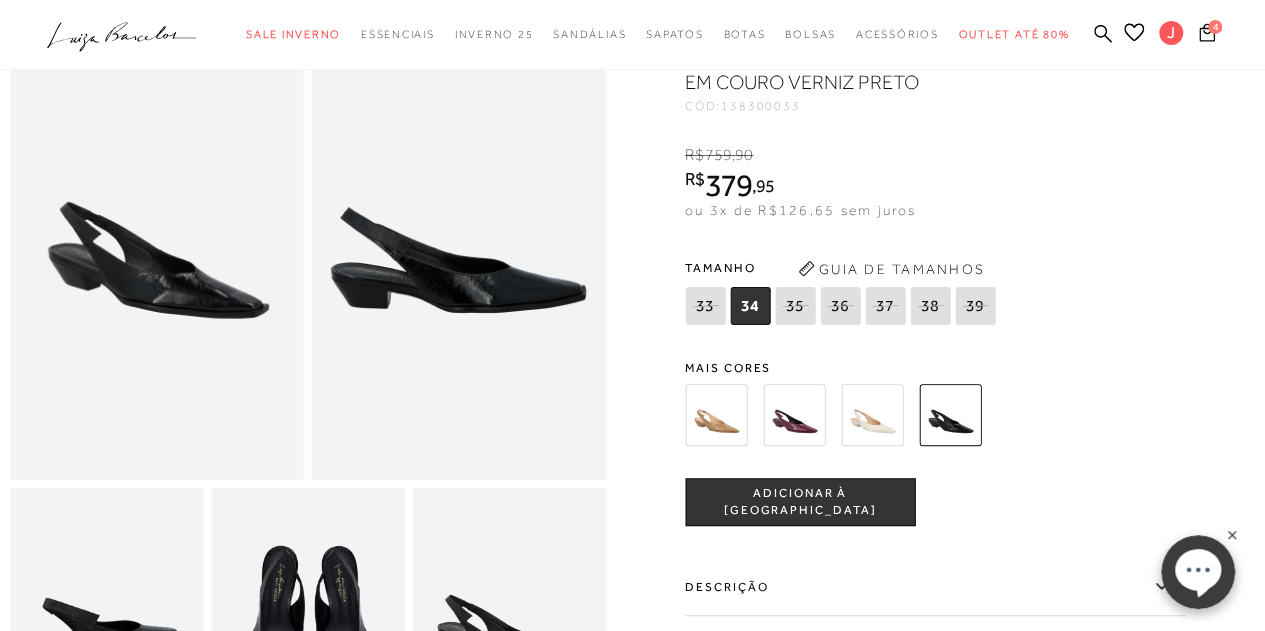 scroll, scrollTop: 0, scrollLeft: 0, axis: both 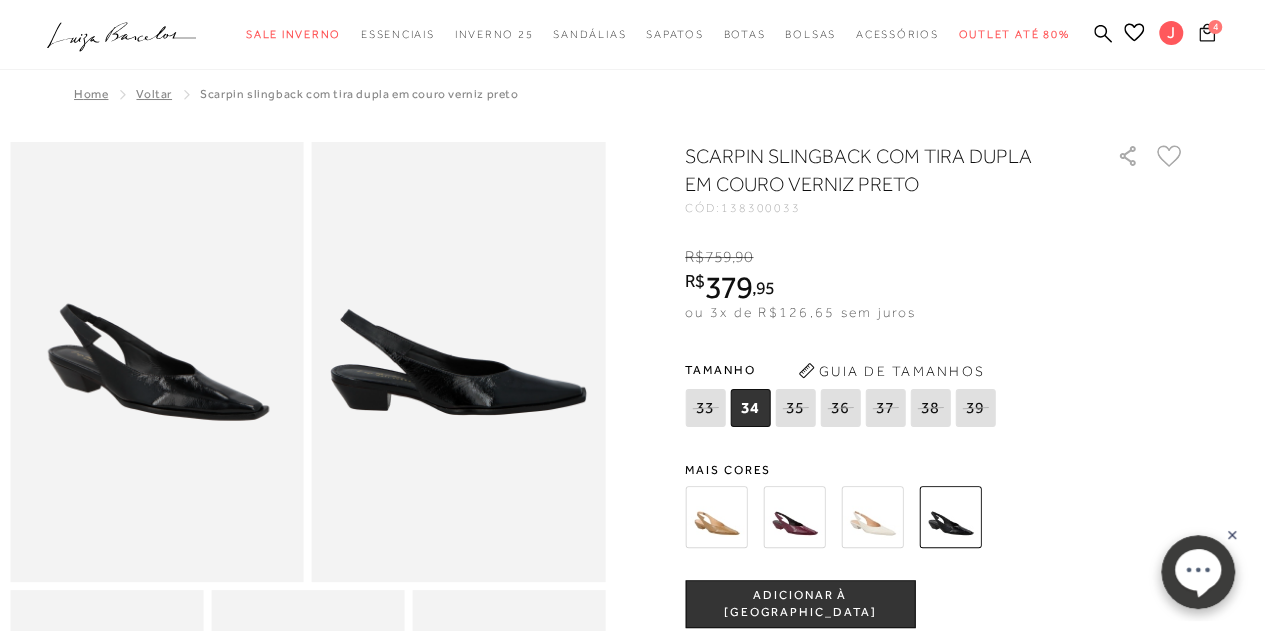 click 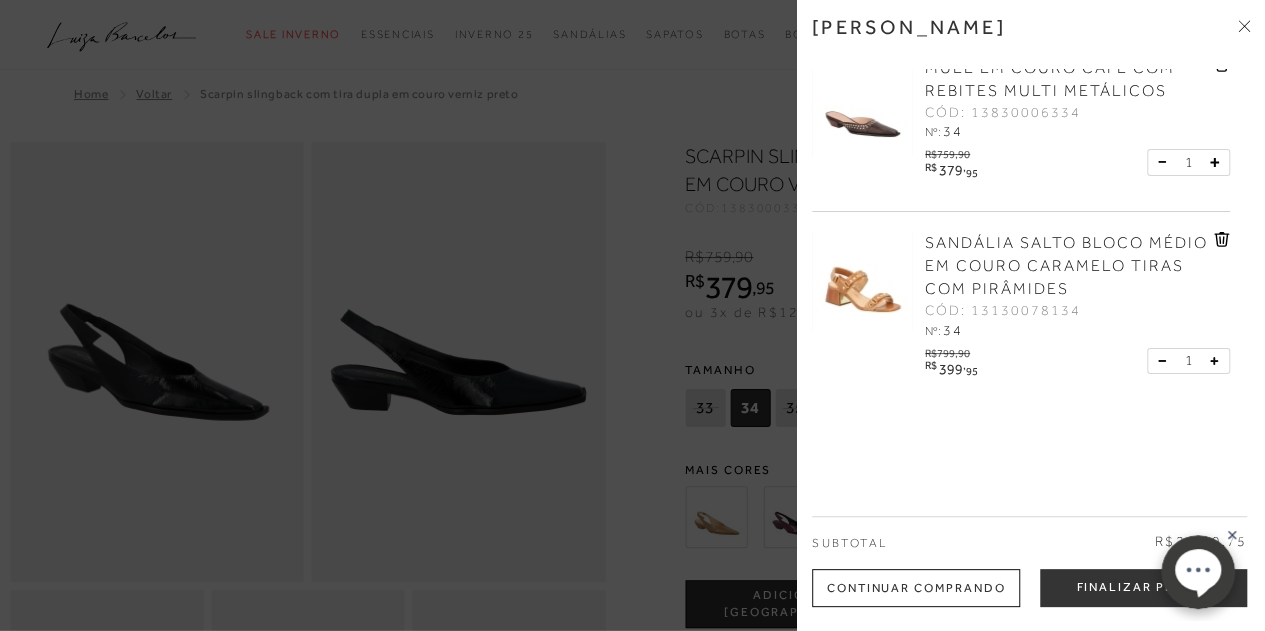 scroll, scrollTop: 426, scrollLeft: 0, axis: vertical 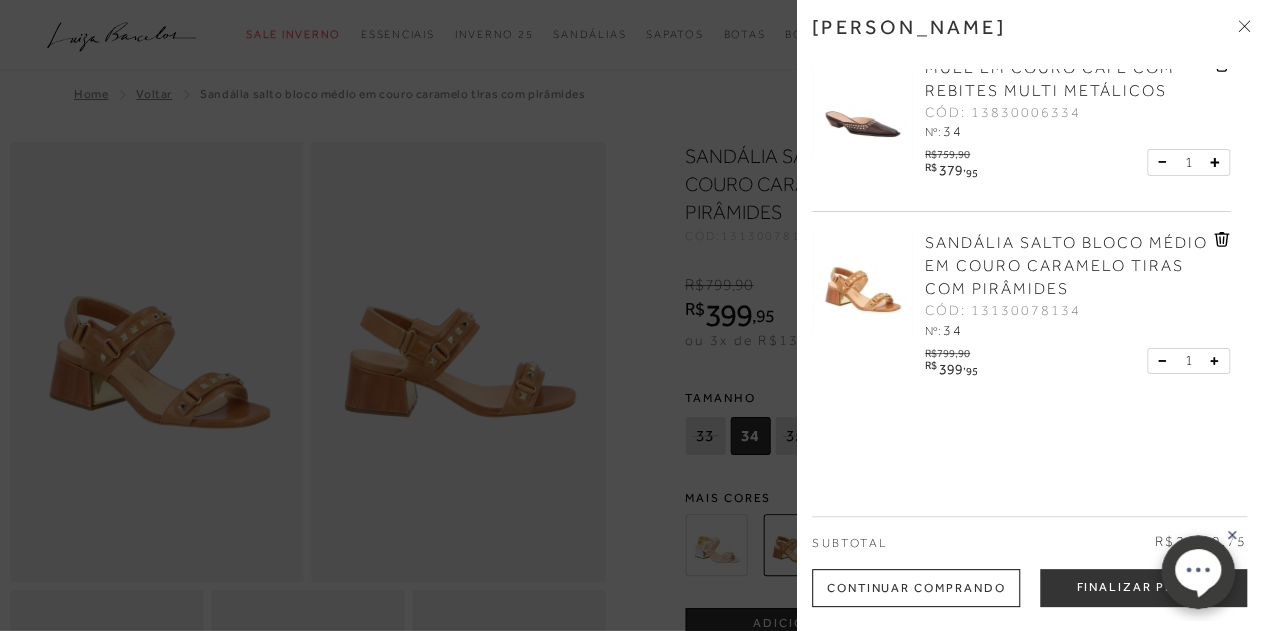 click at bounding box center (632, 315) 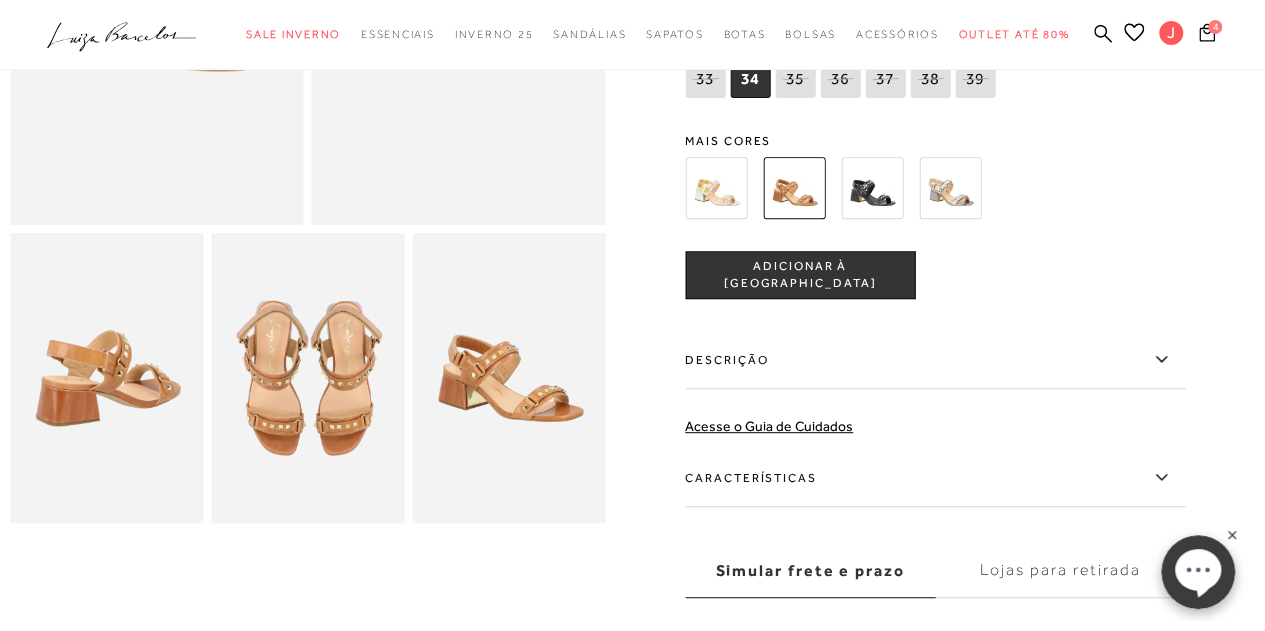 scroll, scrollTop: 361, scrollLeft: 0, axis: vertical 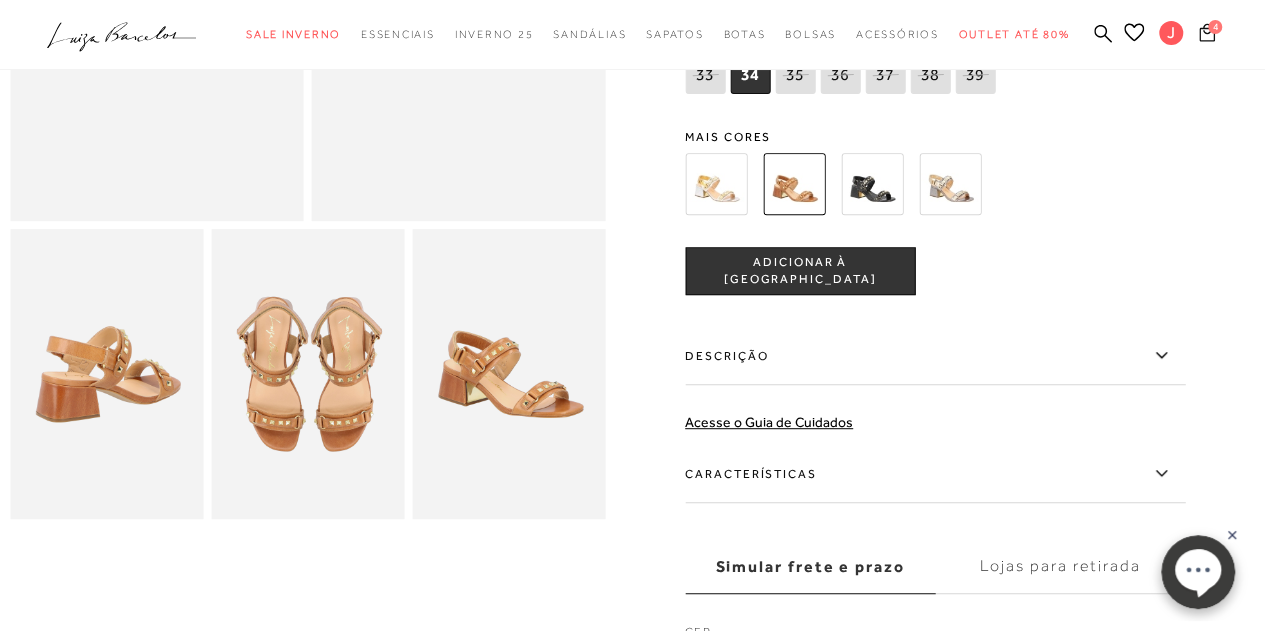 click 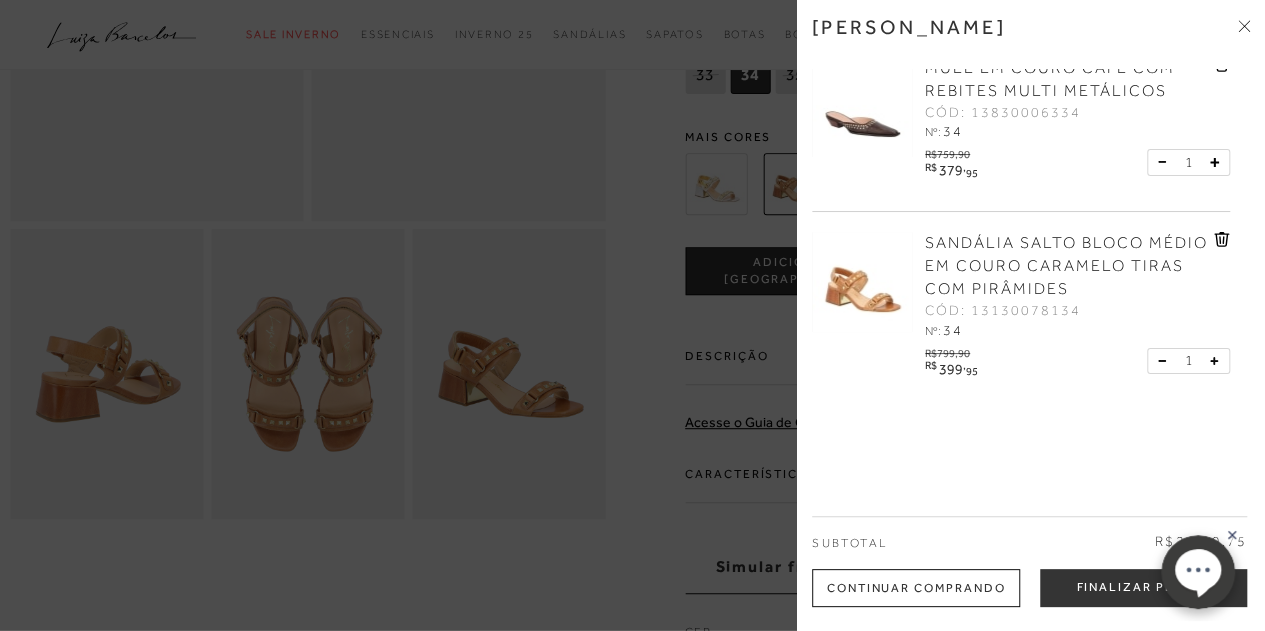 scroll, scrollTop: 426, scrollLeft: 0, axis: vertical 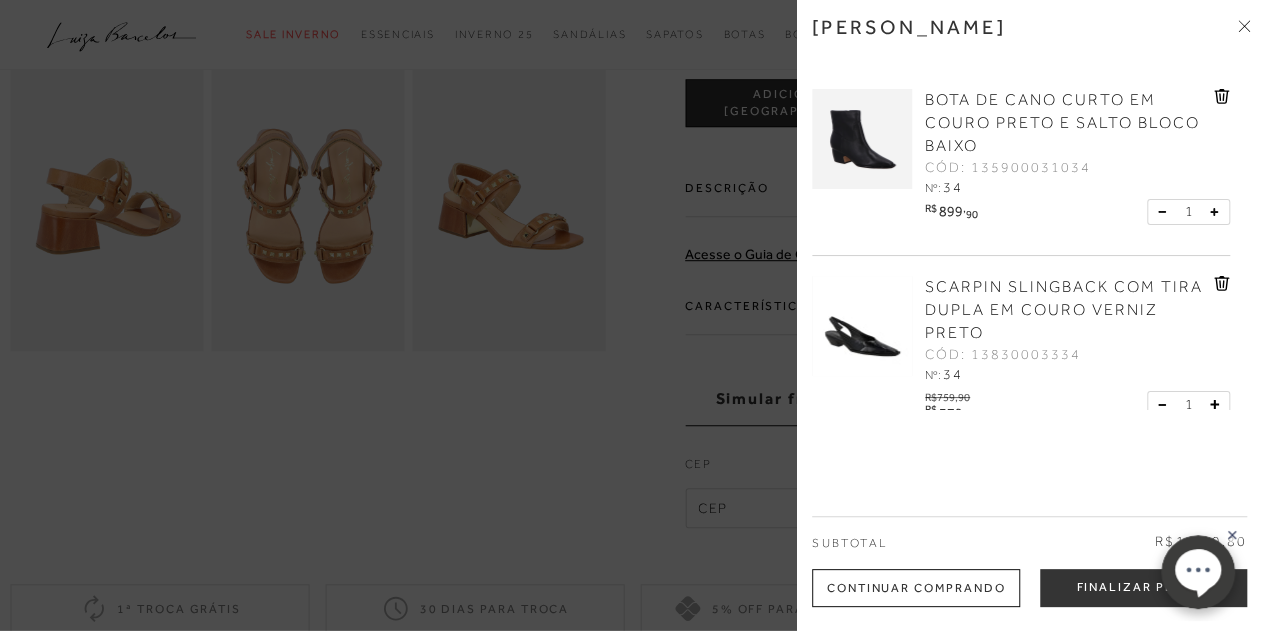 click on "BOTA DE CANO CURTO EM COURO PRETO E SALTO BLOCO BAIXO" at bounding box center [1062, 123] 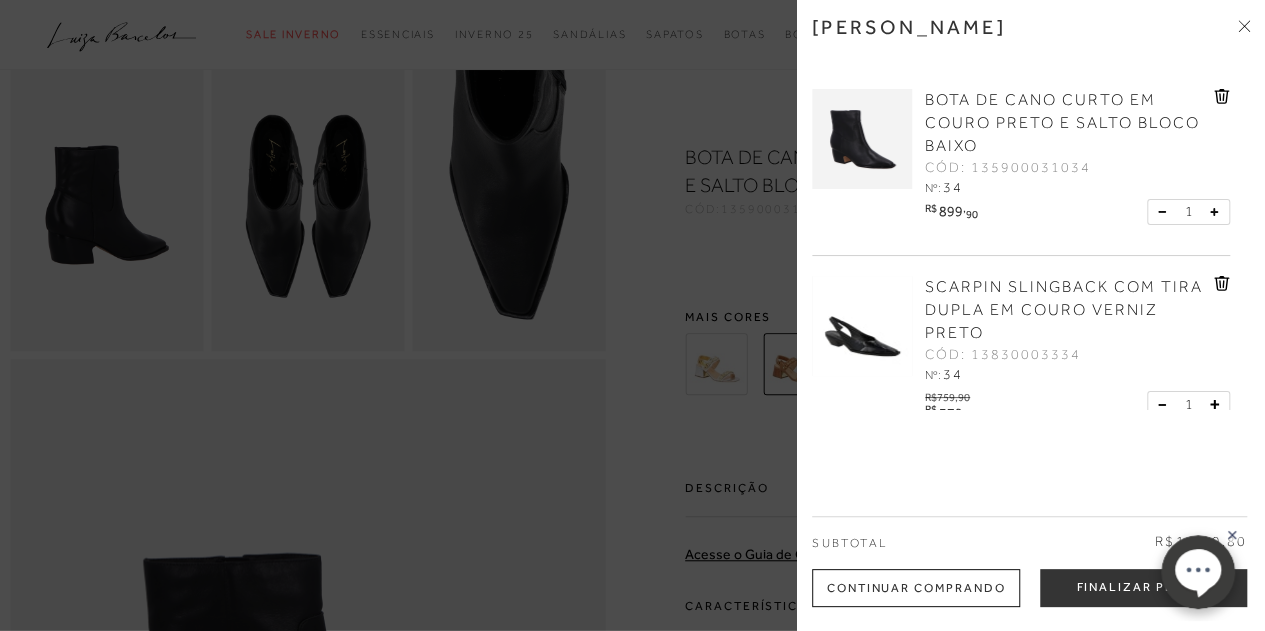 scroll, scrollTop: 0, scrollLeft: 0, axis: both 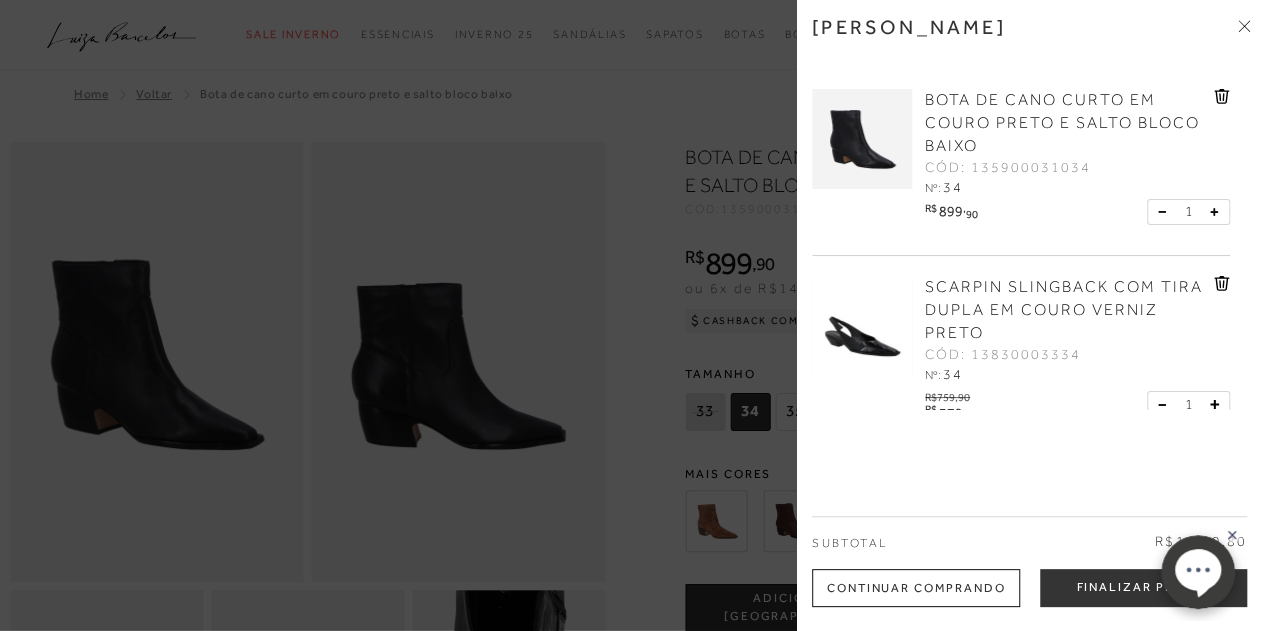 click at bounding box center [632, 315] 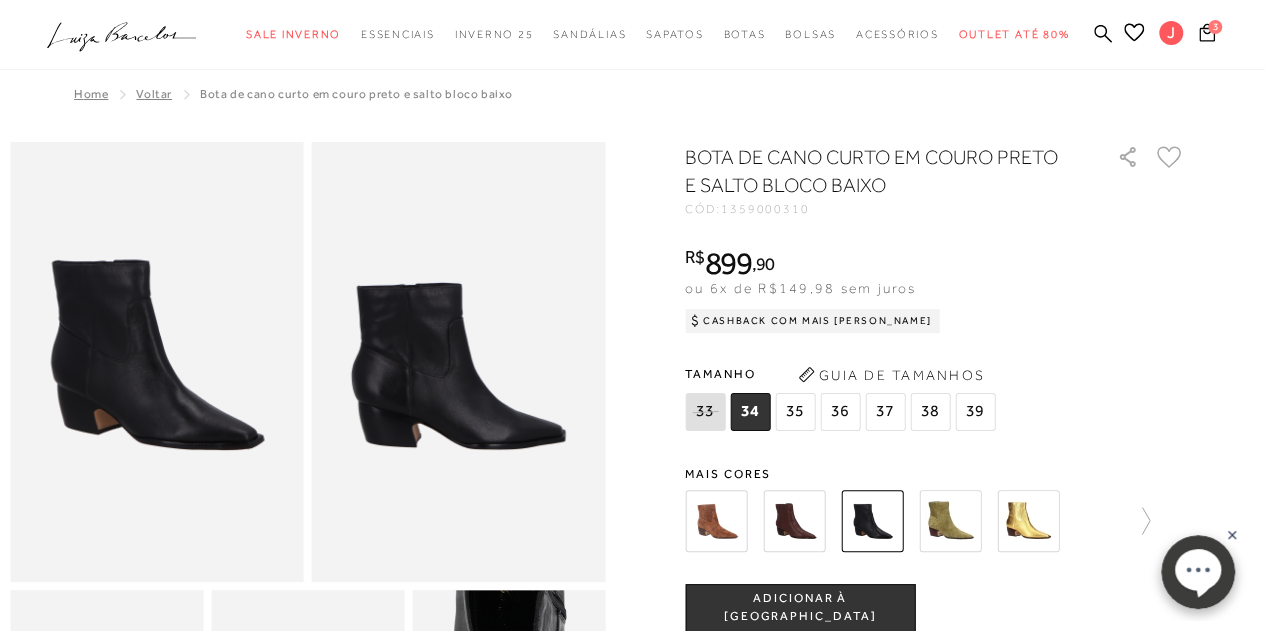 click at bounding box center (794, 521) 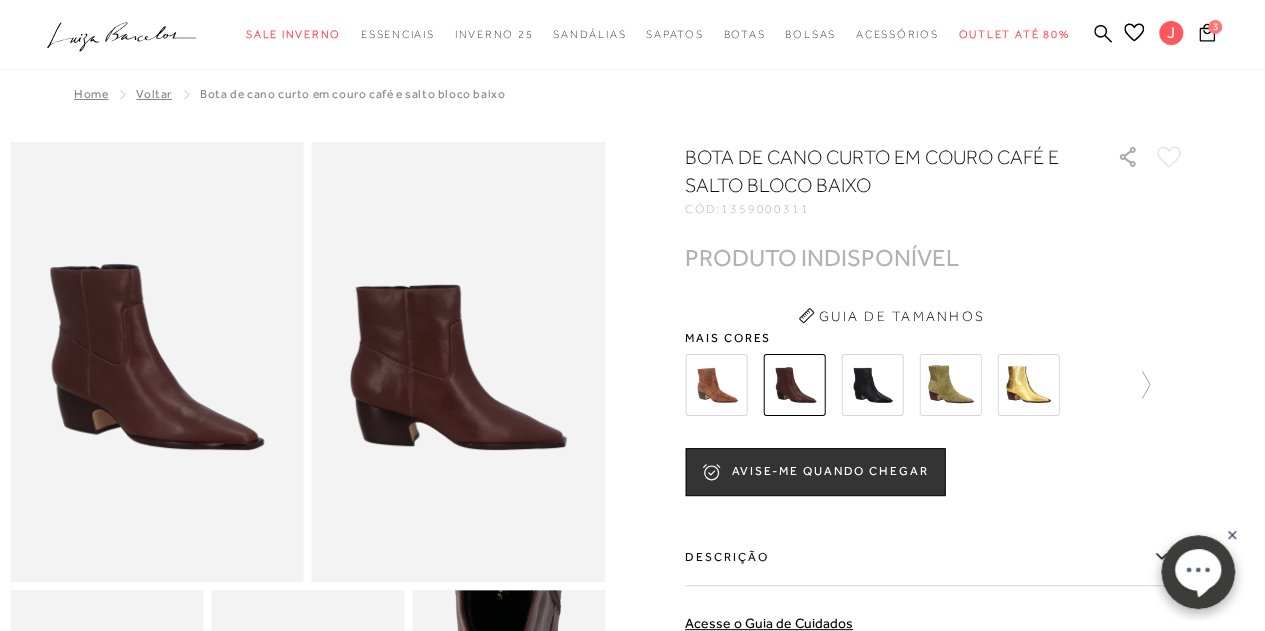 click at bounding box center (872, 385) 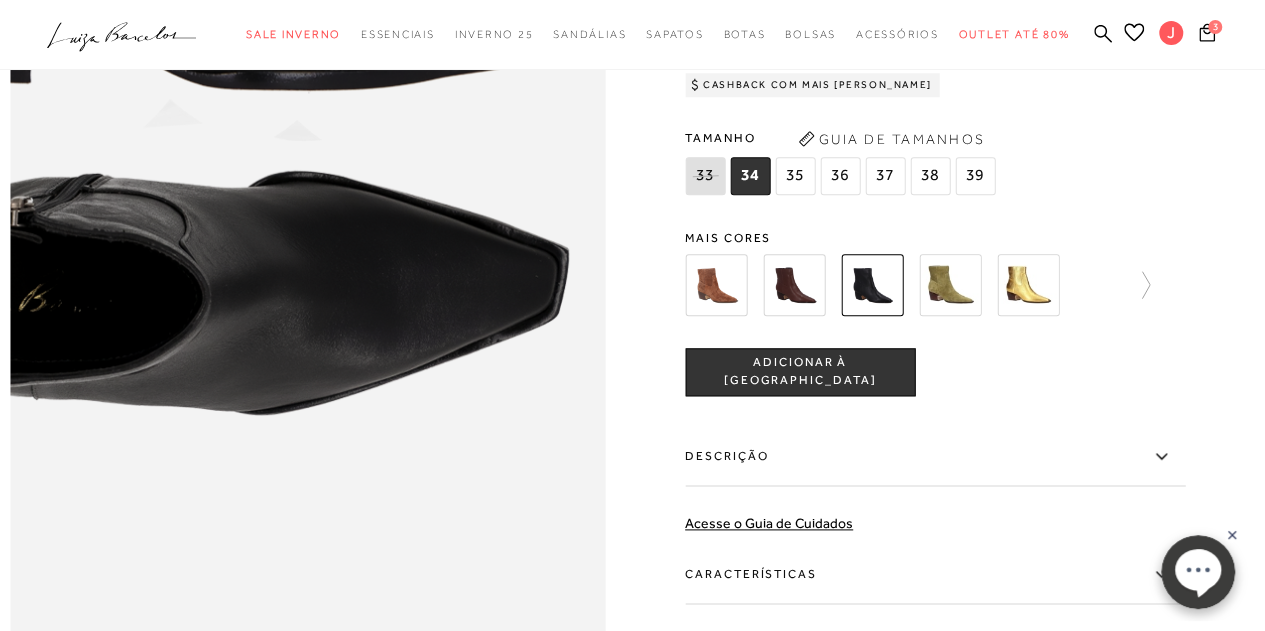scroll, scrollTop: 982, scrollLeft: 0, axis: vertical 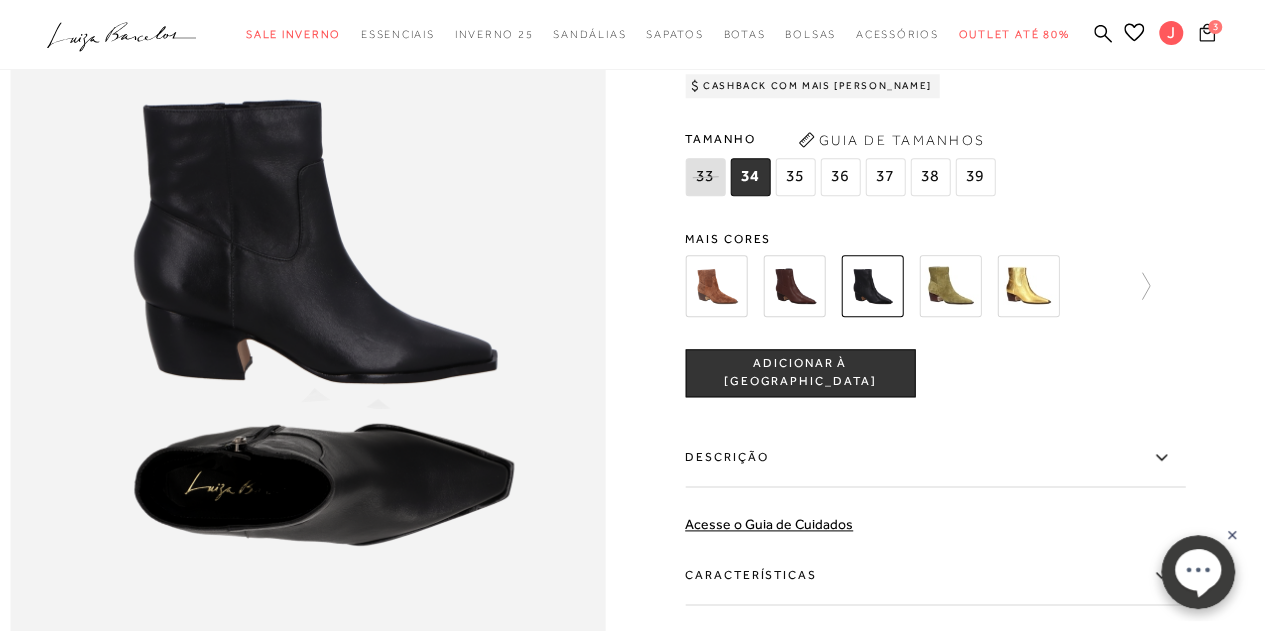 click 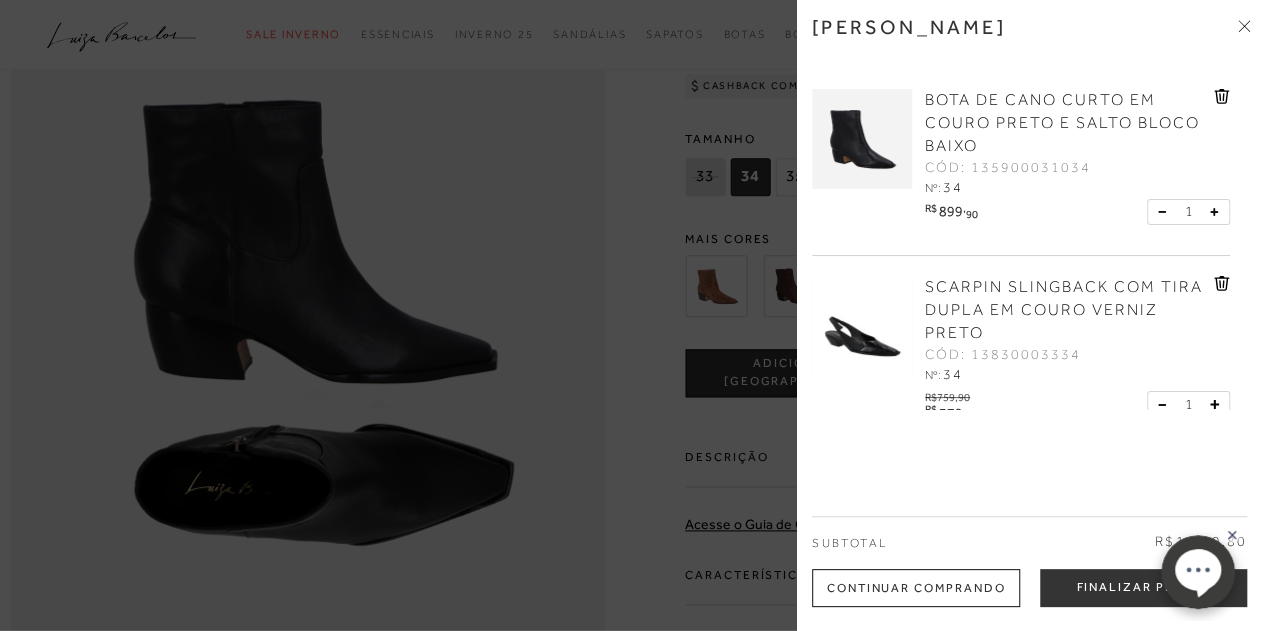 click 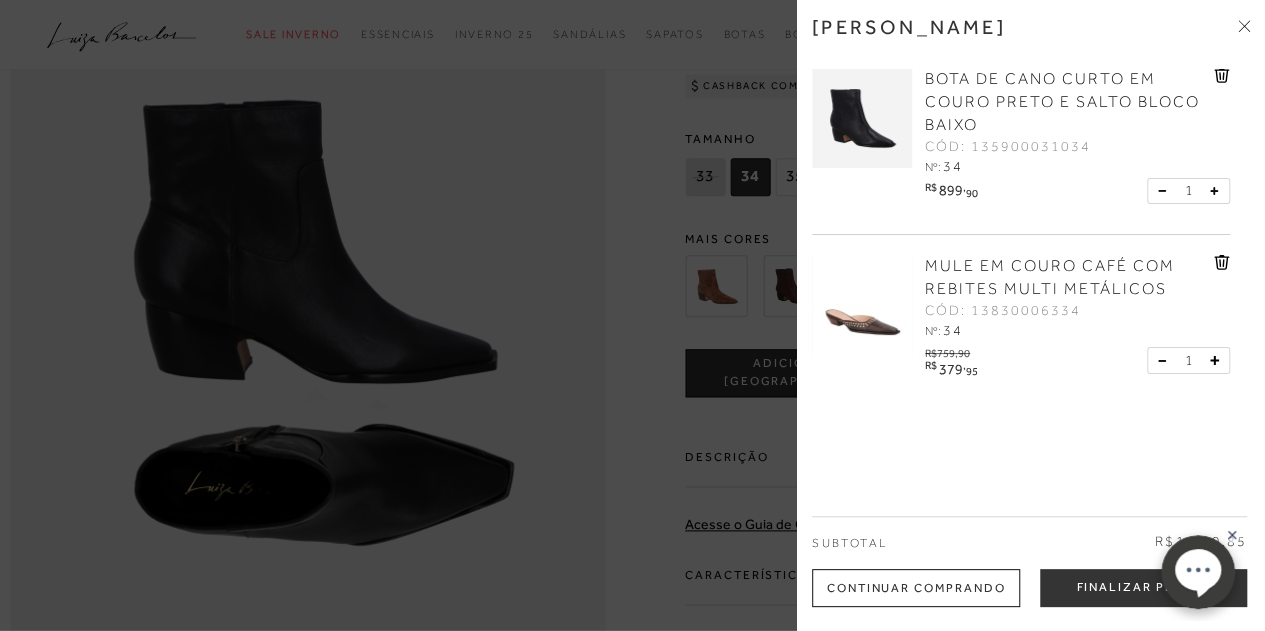 scroll, scrollTop: 0, scrollLeft: 0, axis: both 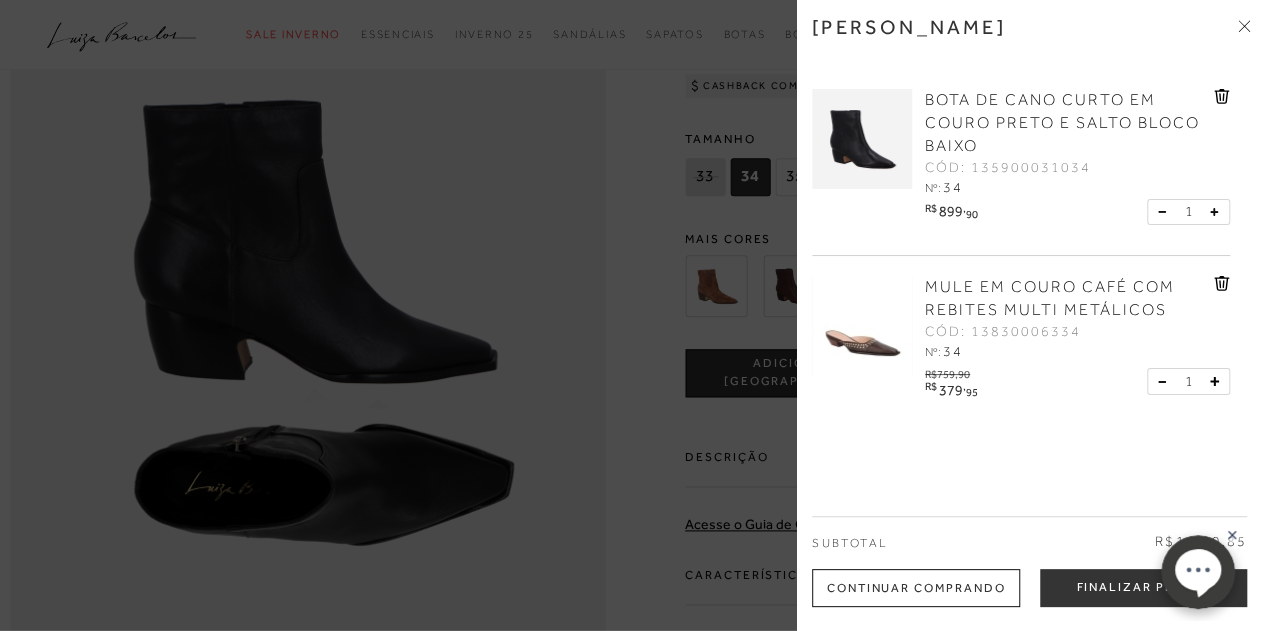 click on "MULE EM COURO CAFÉ COM REBITES MULTI METÁLICOS" at bounding box center [1050, 298] 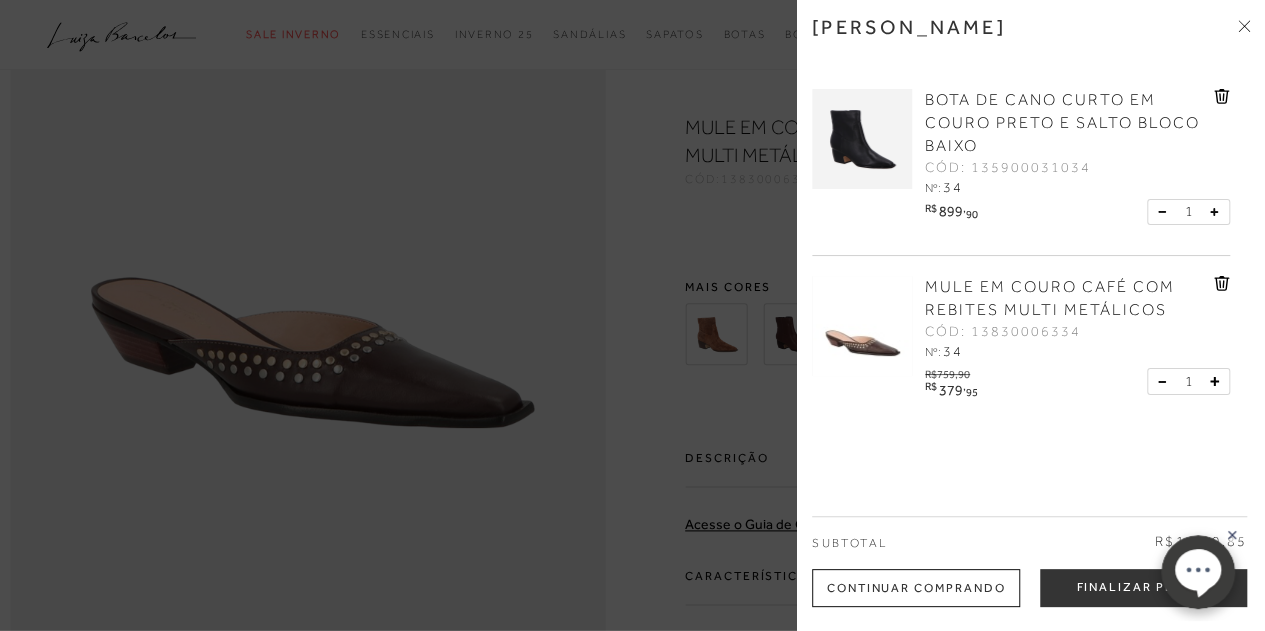 scroll, scrollTop: 0, scrollLeft: 0, axis: both 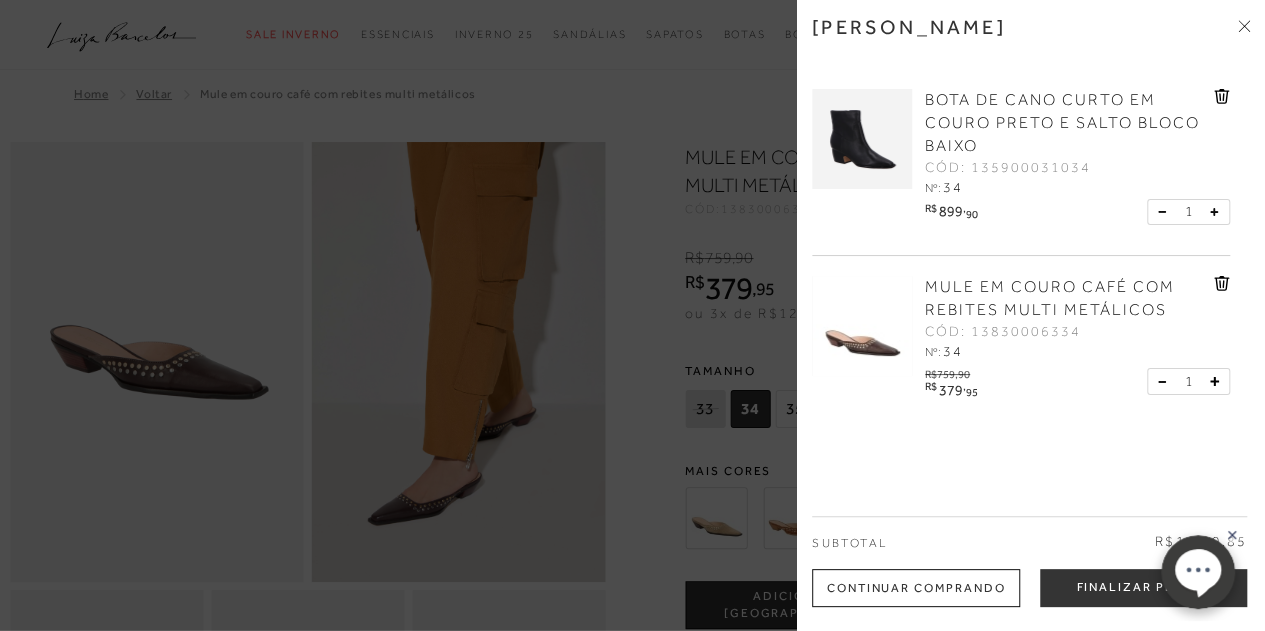 click at bounding box center [632, 315] 